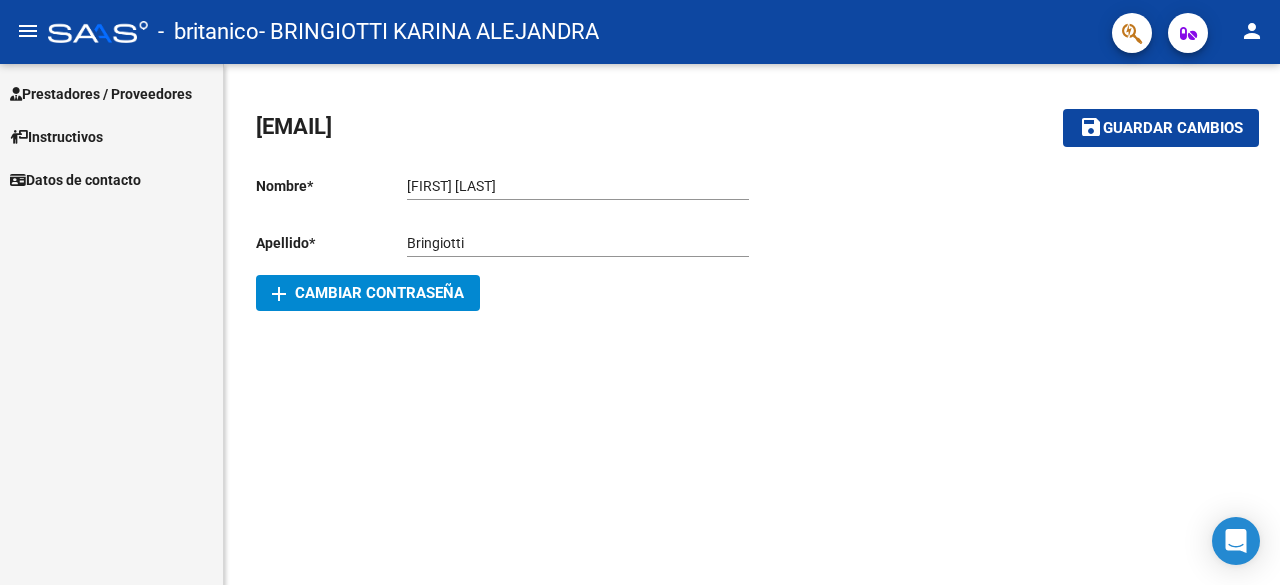 scroll, scrollTop: 0, scrollLeft: 0, axis: both 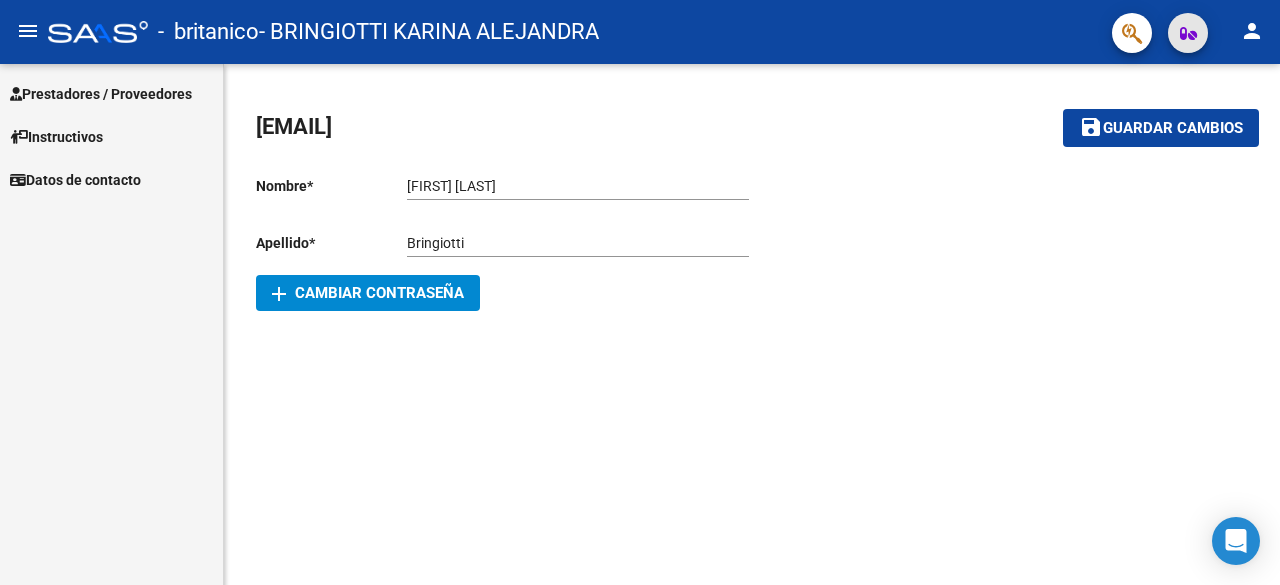 click 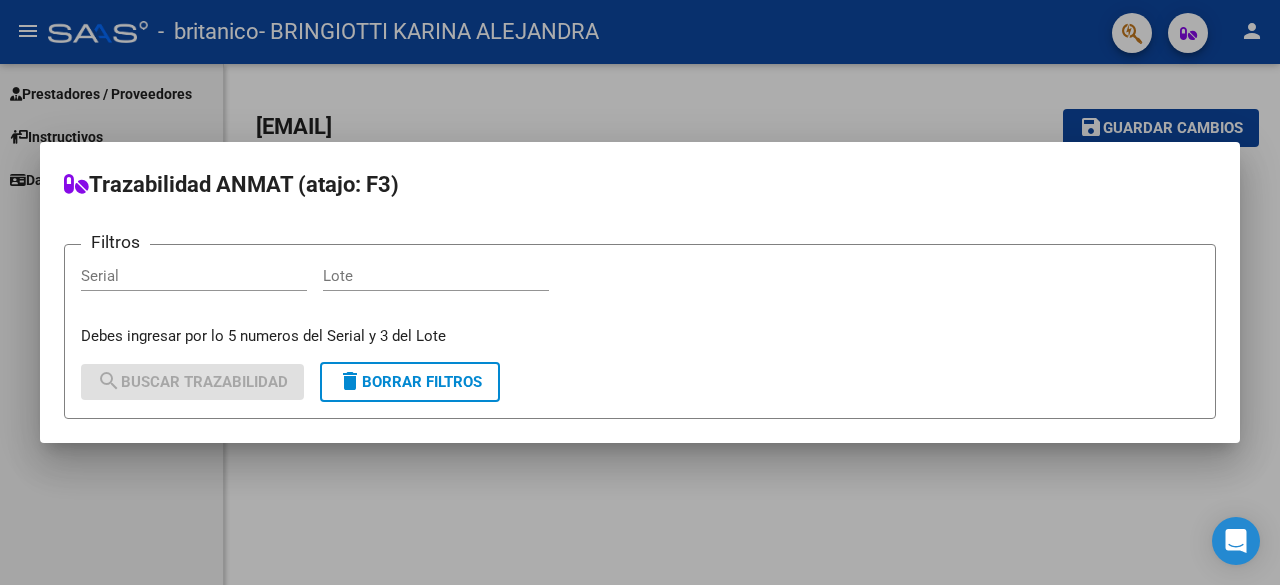 click at bounding box center (640, 292) 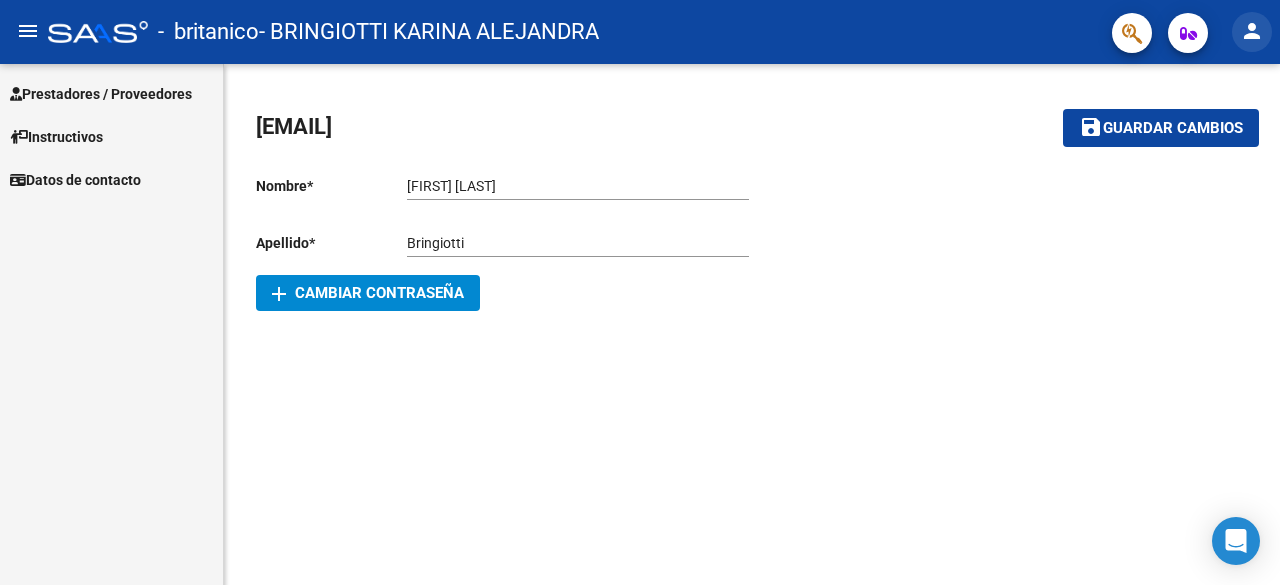 click on "person" 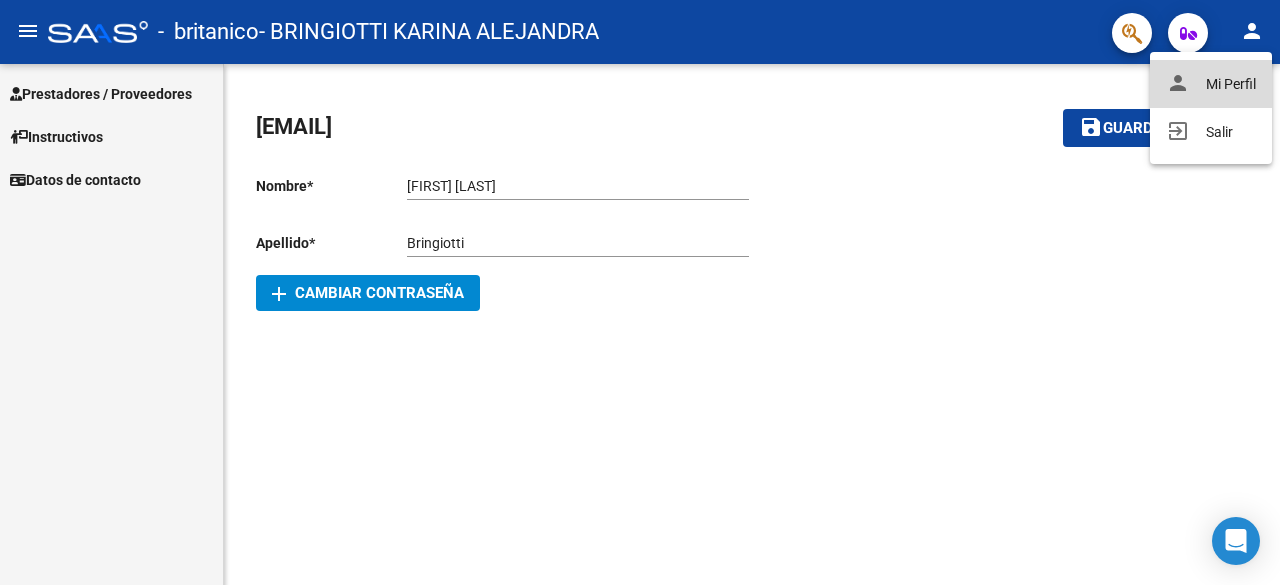 click on "person  Mi Perfil" at bounding box center [1211, 84] 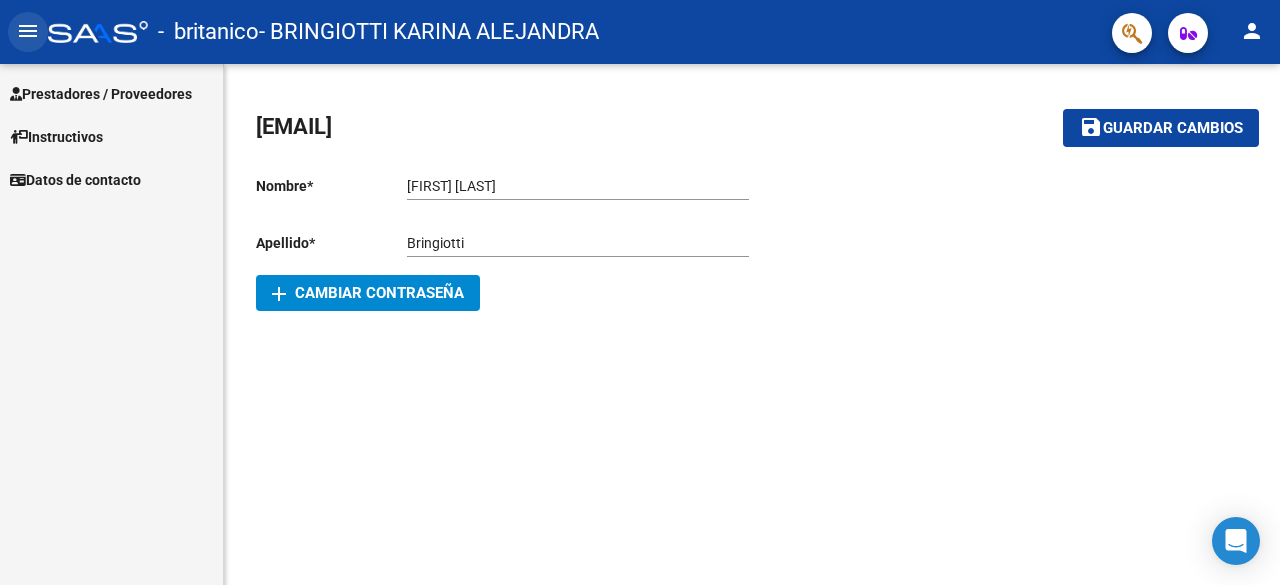 click on "menu" 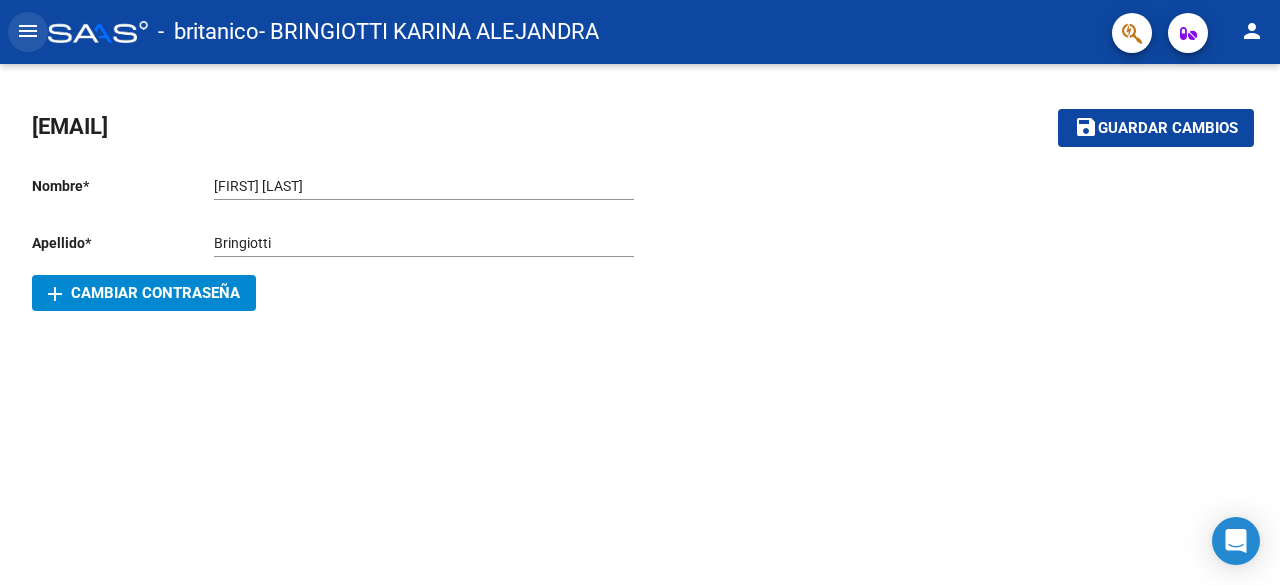 click on "menu" 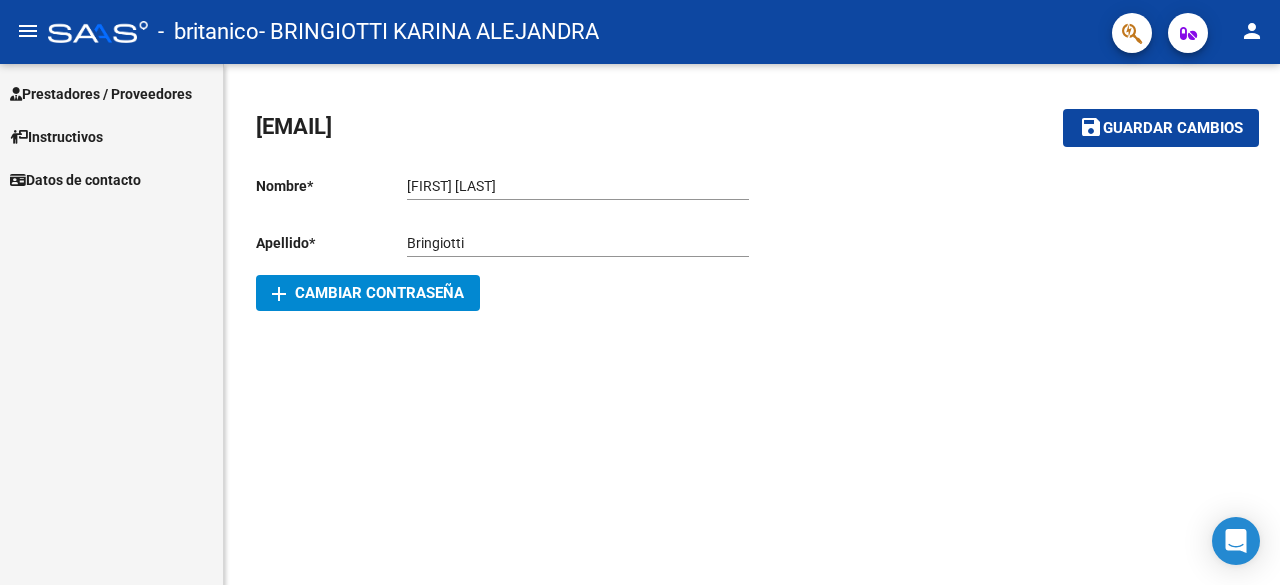 click on "Prestadores / Proveedores" at bounding box center [101, 94] 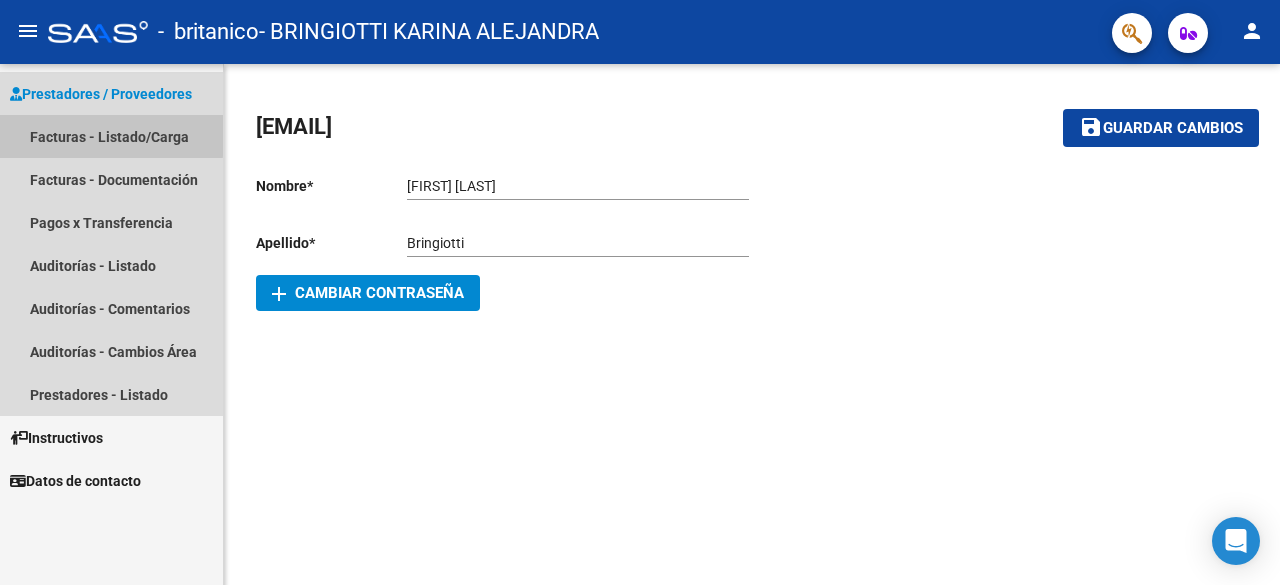 click on "Facturas - Listado/Carga" at bounding box center [111, 136] 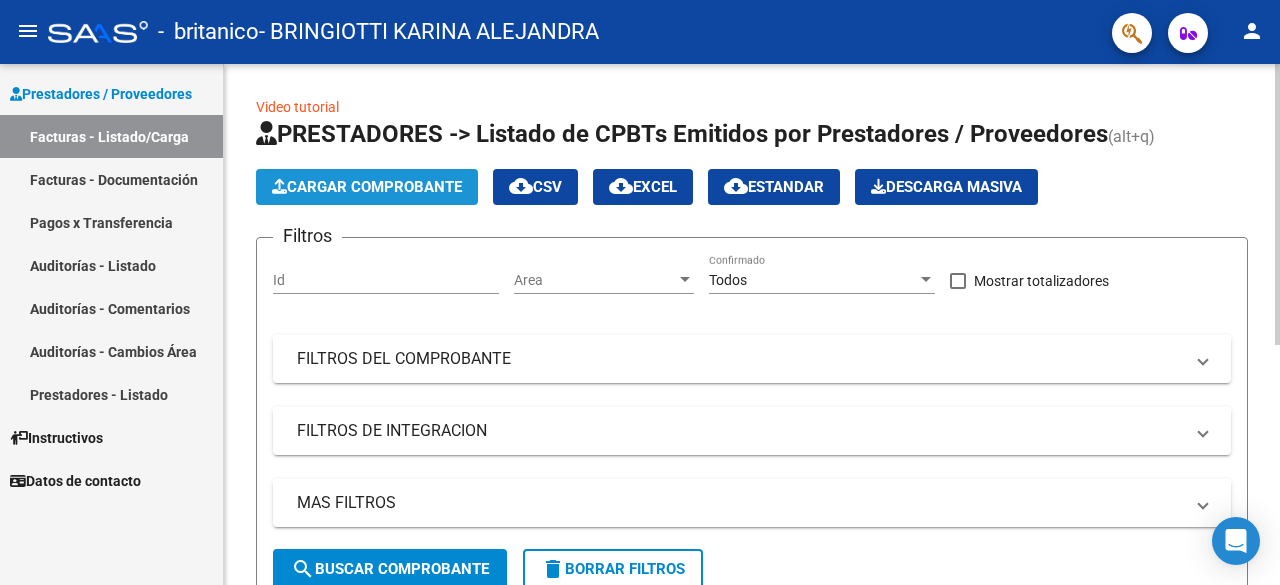 click on "Cargar Comprobante" 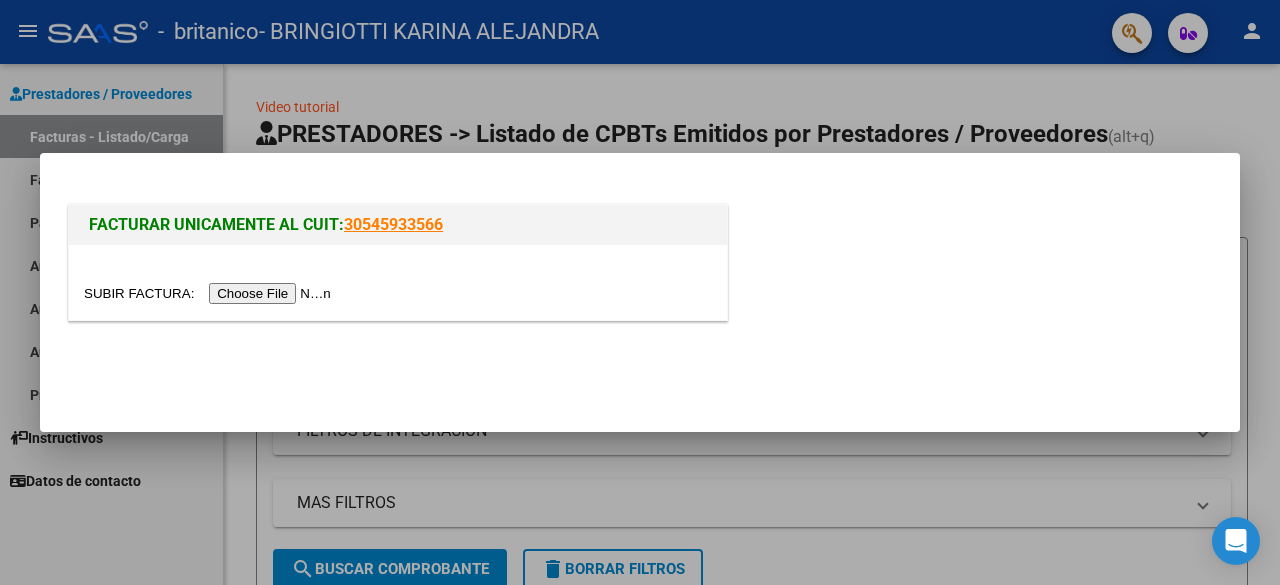 click at bounding box center [210, 293] 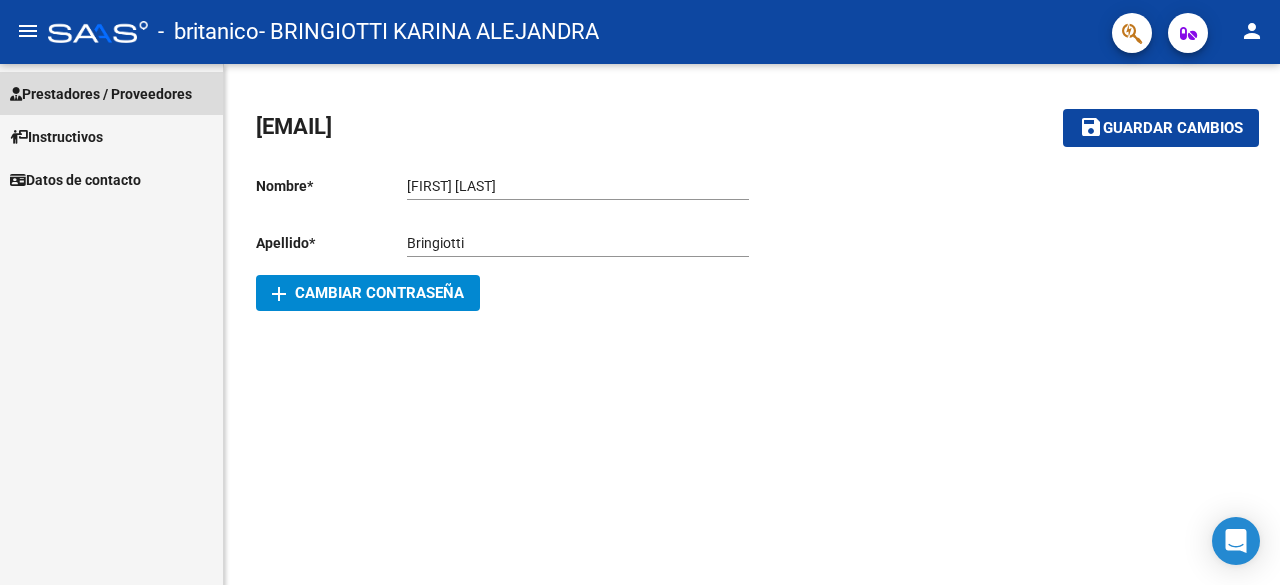 click on "Prestadores / Proveedores" at bounding box center [101, 94] 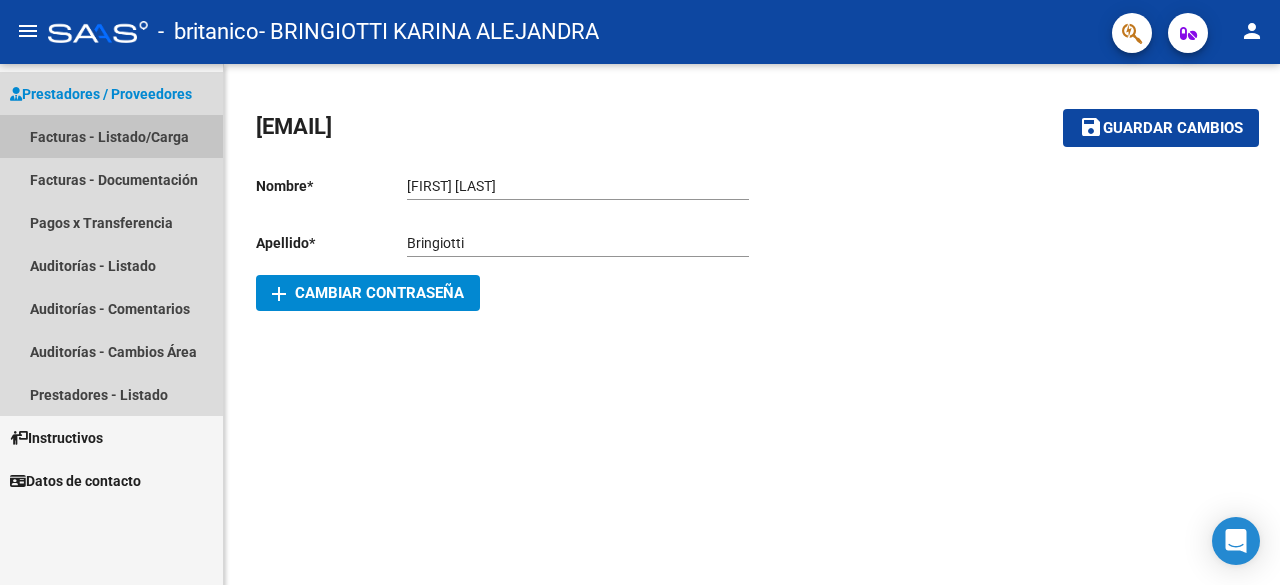 click on "Facturas - Listado/Carga" at bounding box center (111, 136) 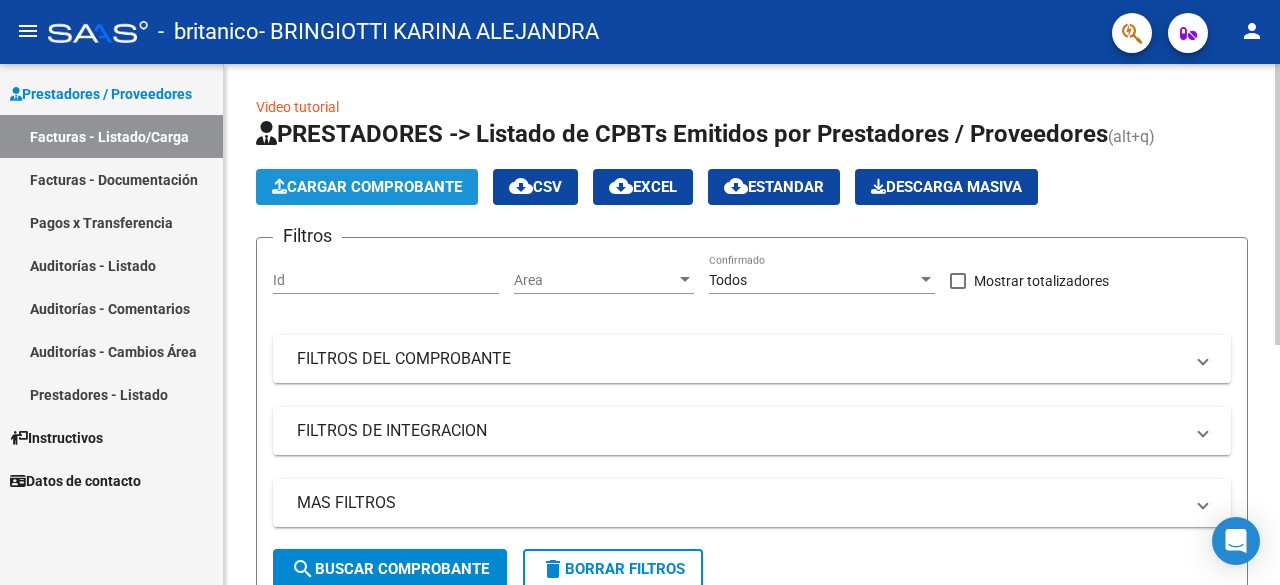 click on "Cargar Comprobante" 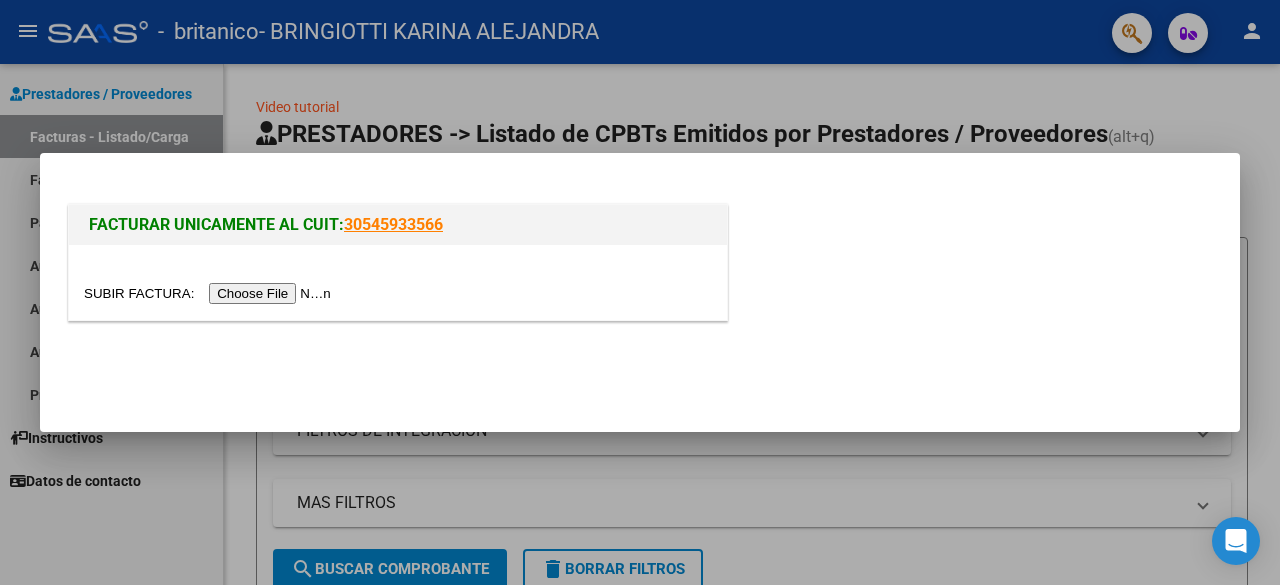 click at bounding box center (210, 293) 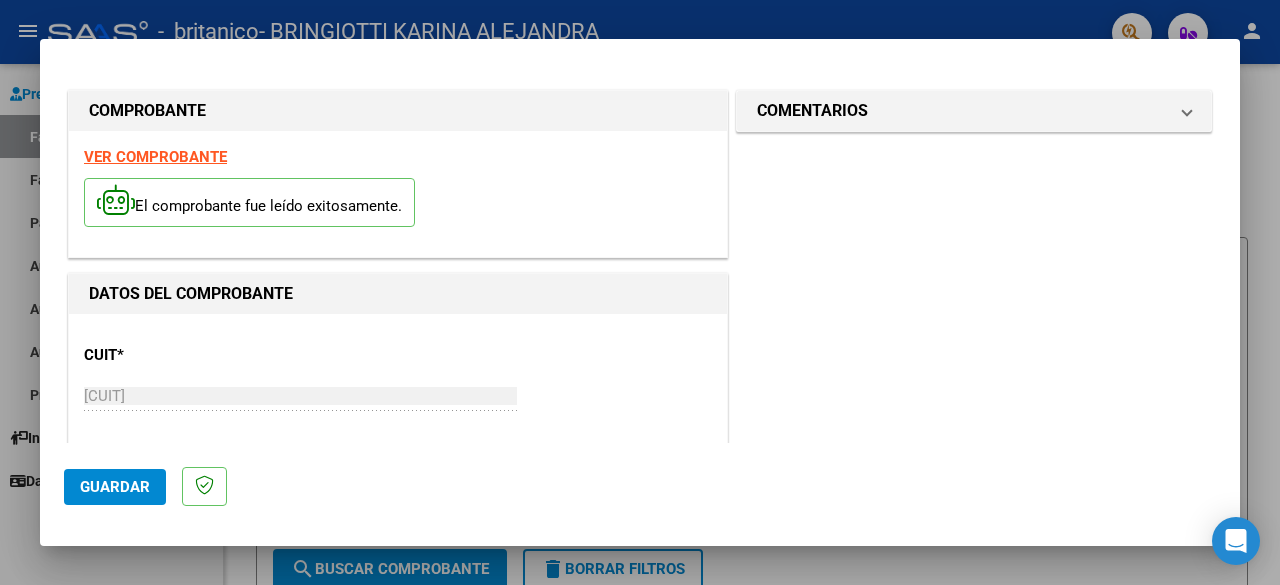 click on "Guardar" 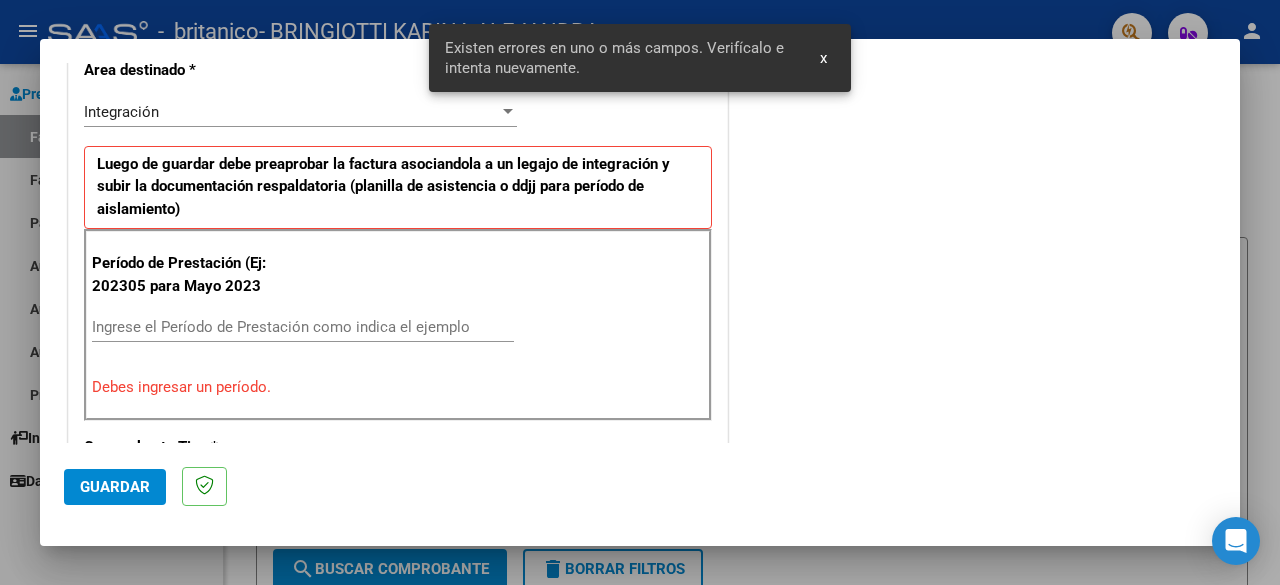 scroll, scrollTop: 488, scrollLeft: 0, axis: vertical 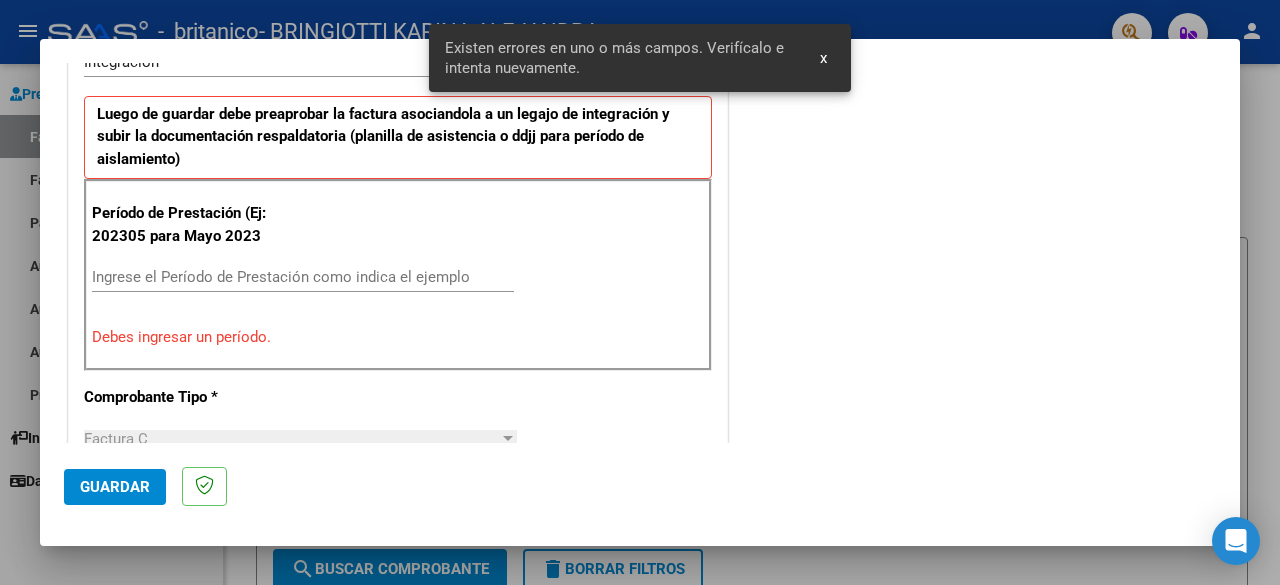 click on "Ingrese el Período de Prestación como indica el ejemplo" at bounding box center (303, 277) 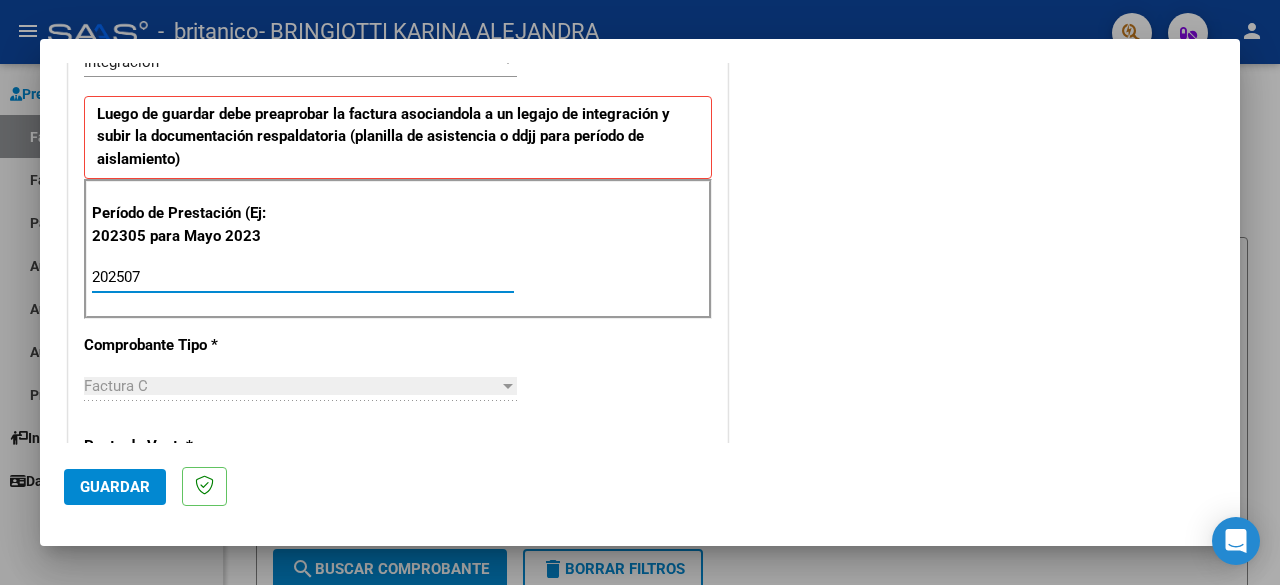 type on "202507" 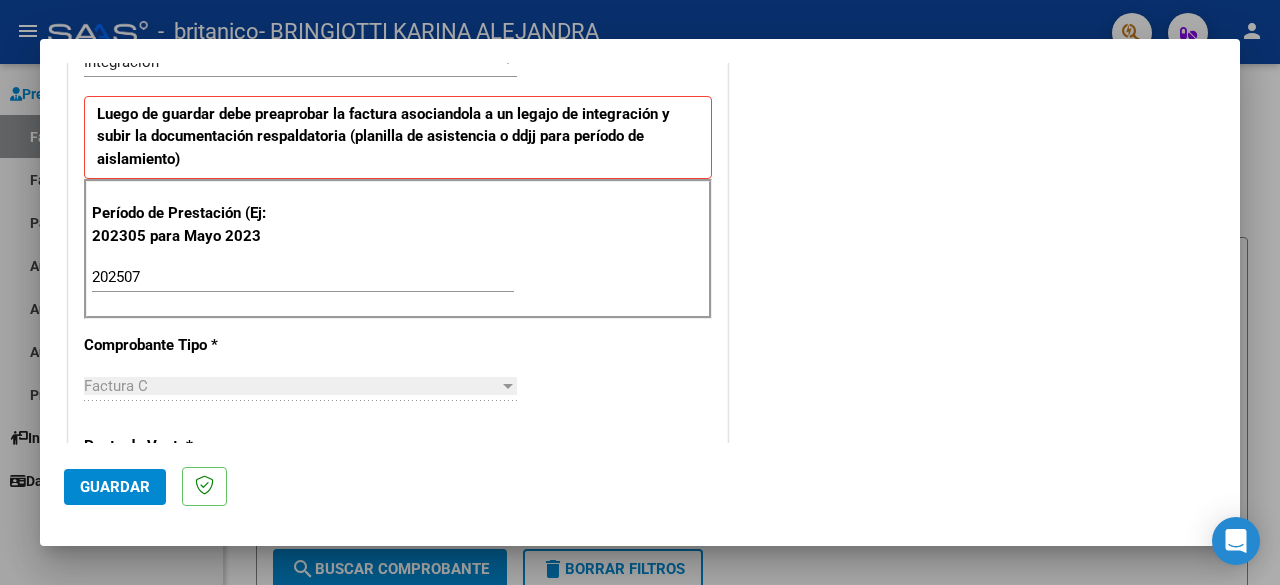 click at bounding box center [508, 386] 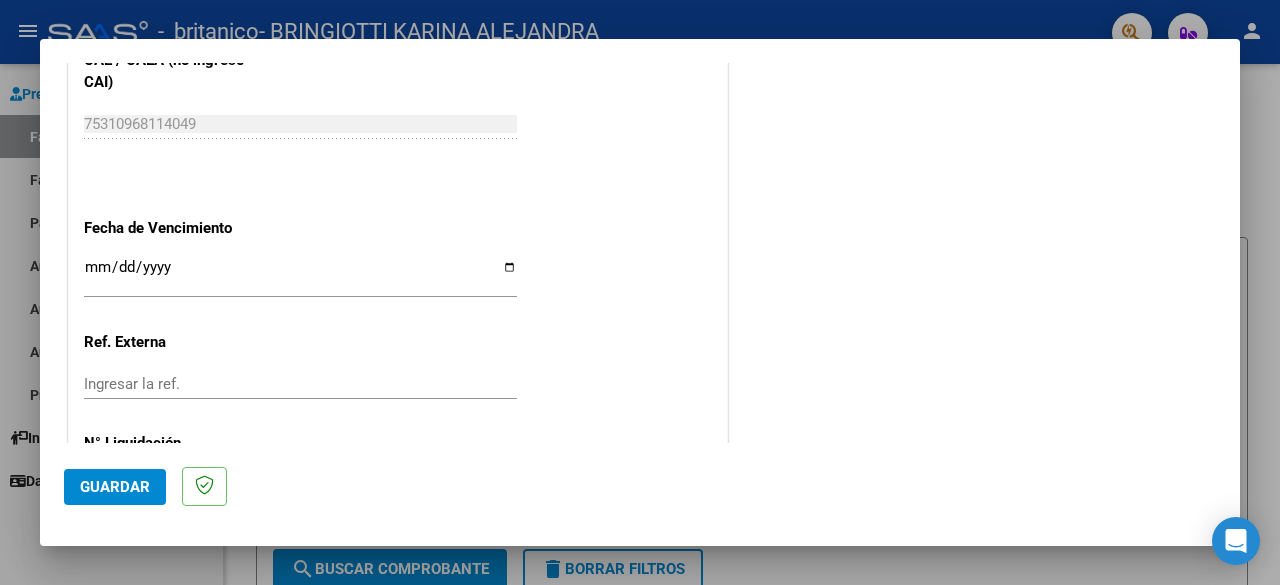 scroll, scrollTop: 1282, scrollLeft: 0, axis: vertical 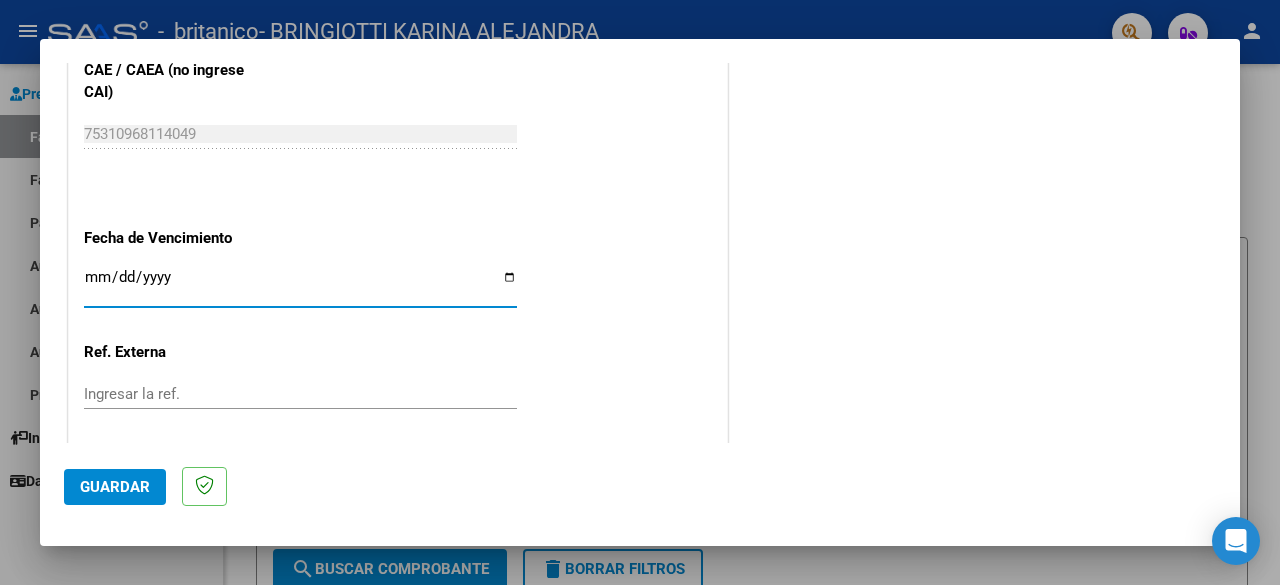 click on "Ingresar la fecha" at bounding box center (300, 285) 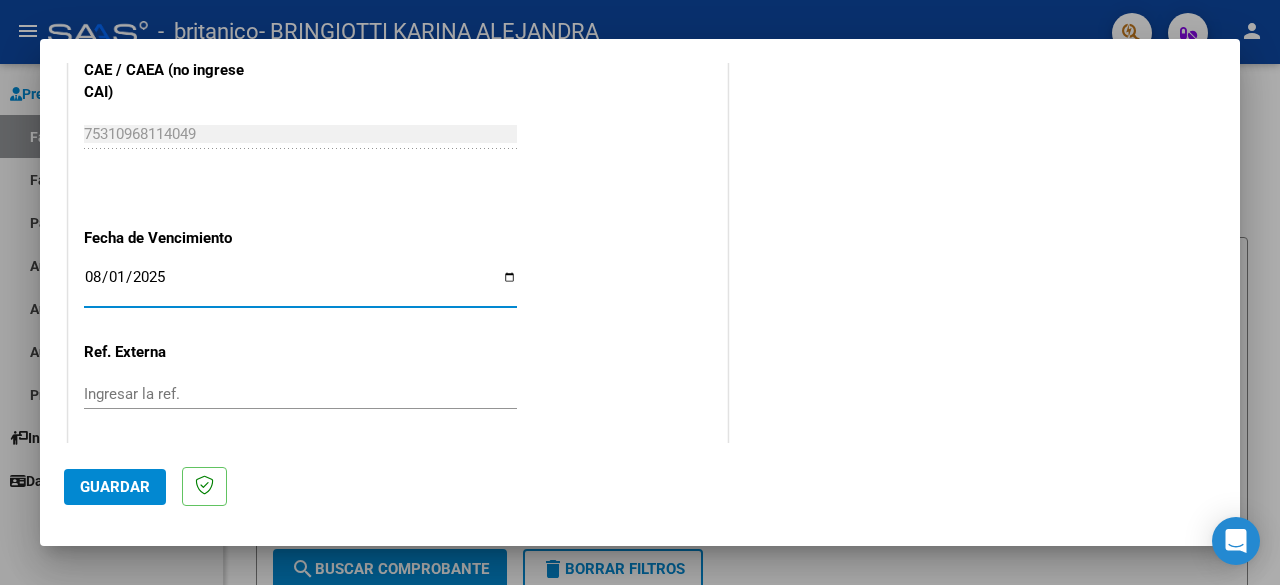 type on "2025-08-14" 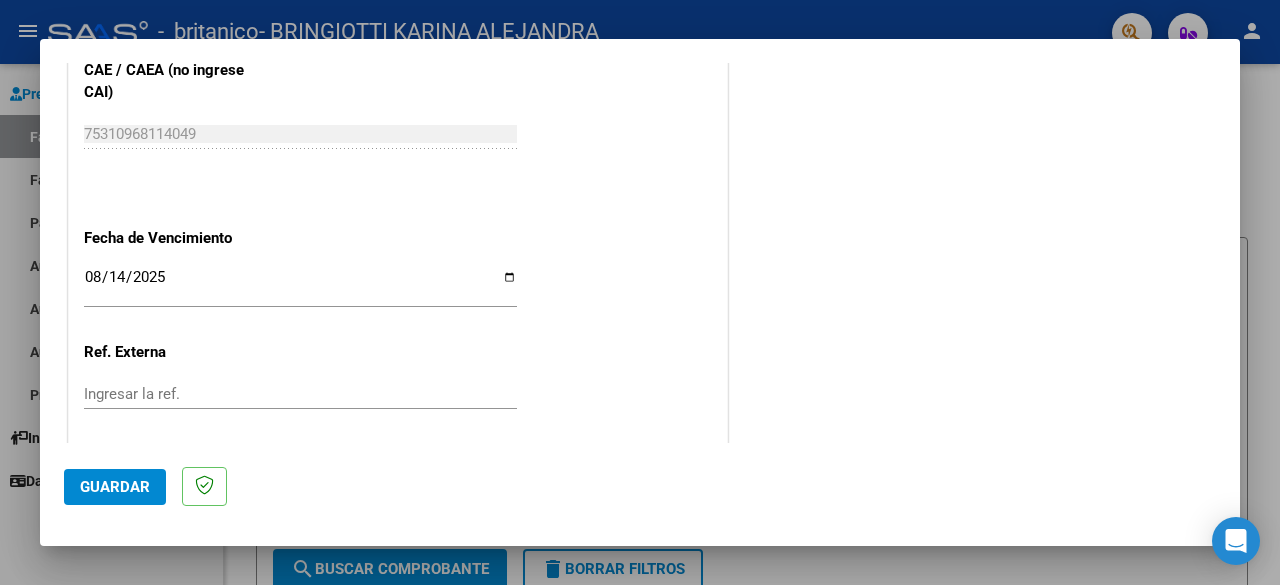 scroll, scrollTop: 1382, scrollLeft: 0, axis: vertical 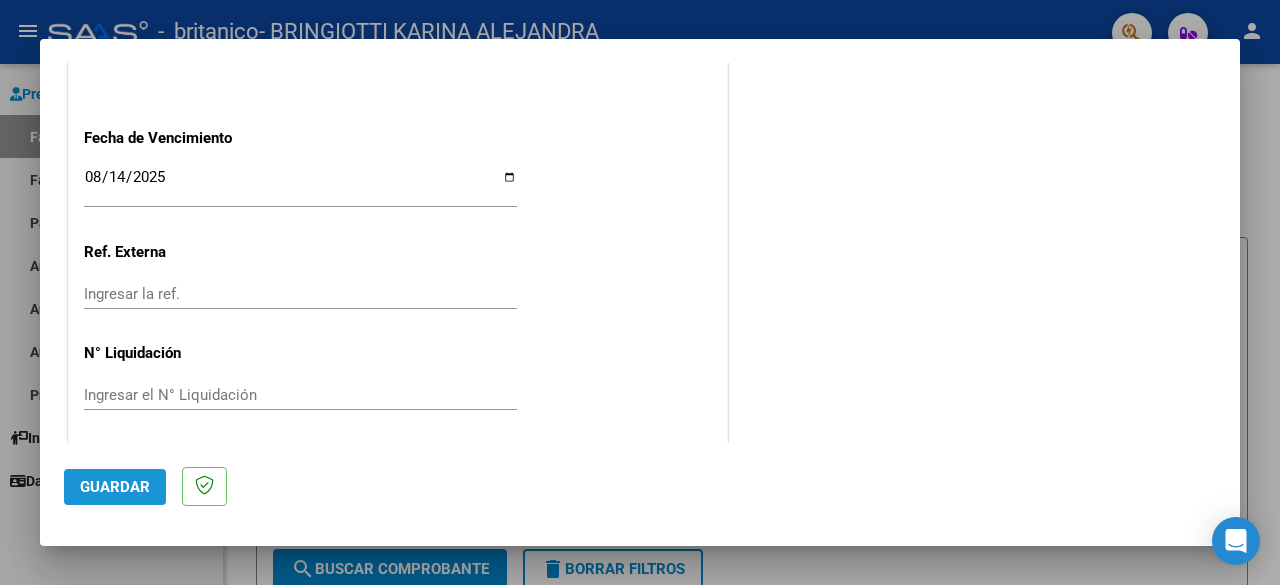 click on "Guardar" 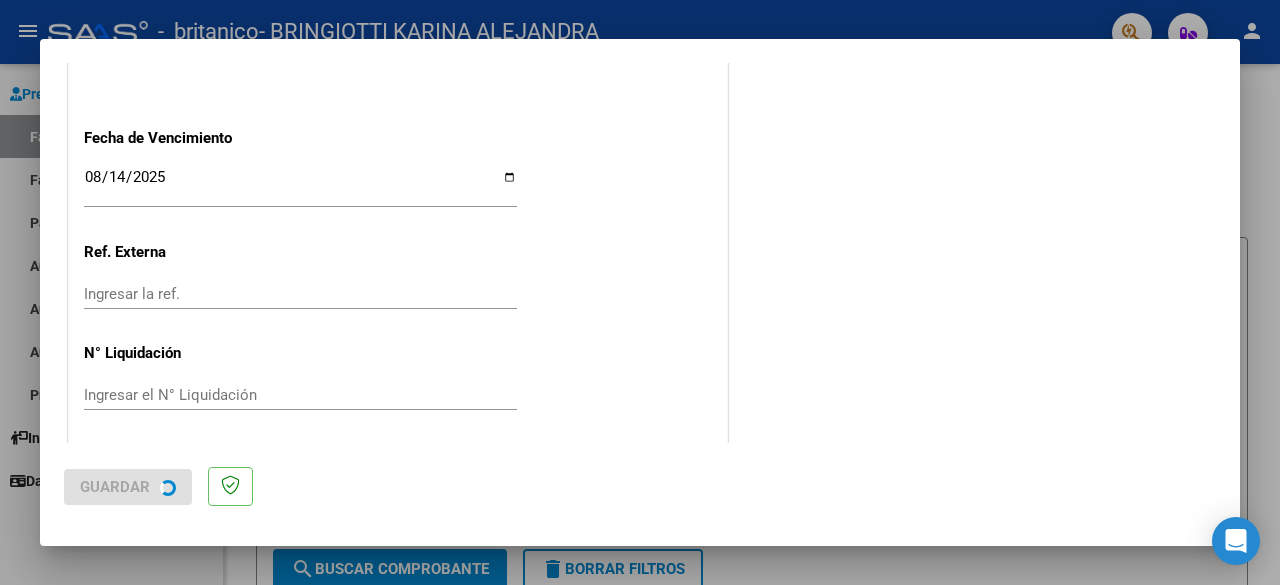 scroll, scrollTop: 0, scrollLeft: 0, axis: both 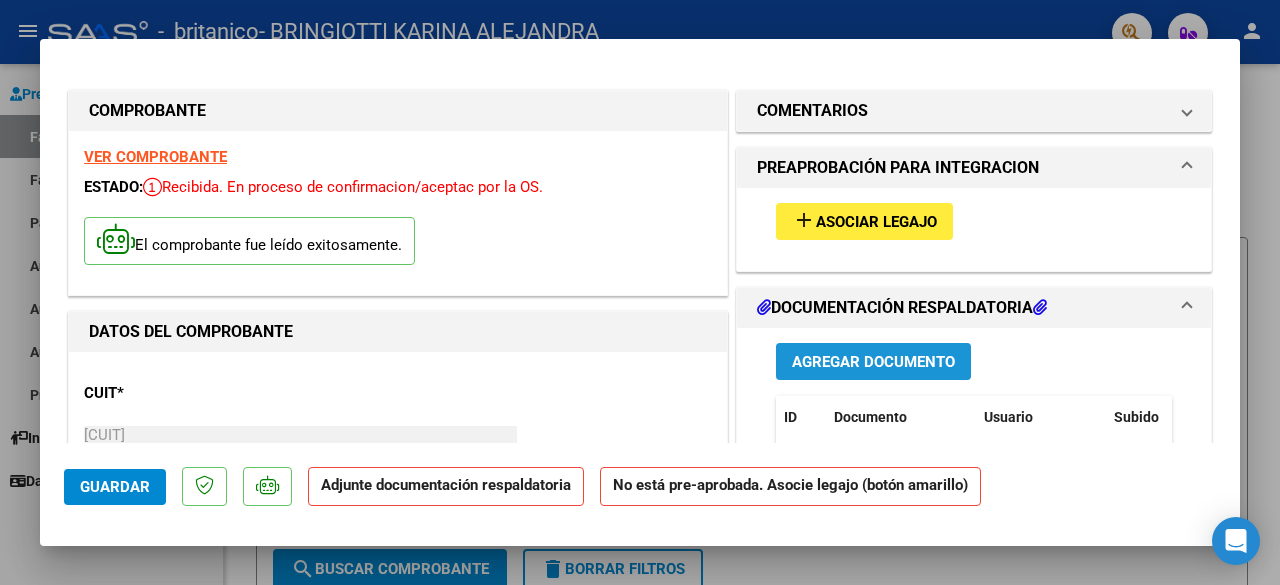 click on "Agregar Documento" at bounding box center (873, 362) 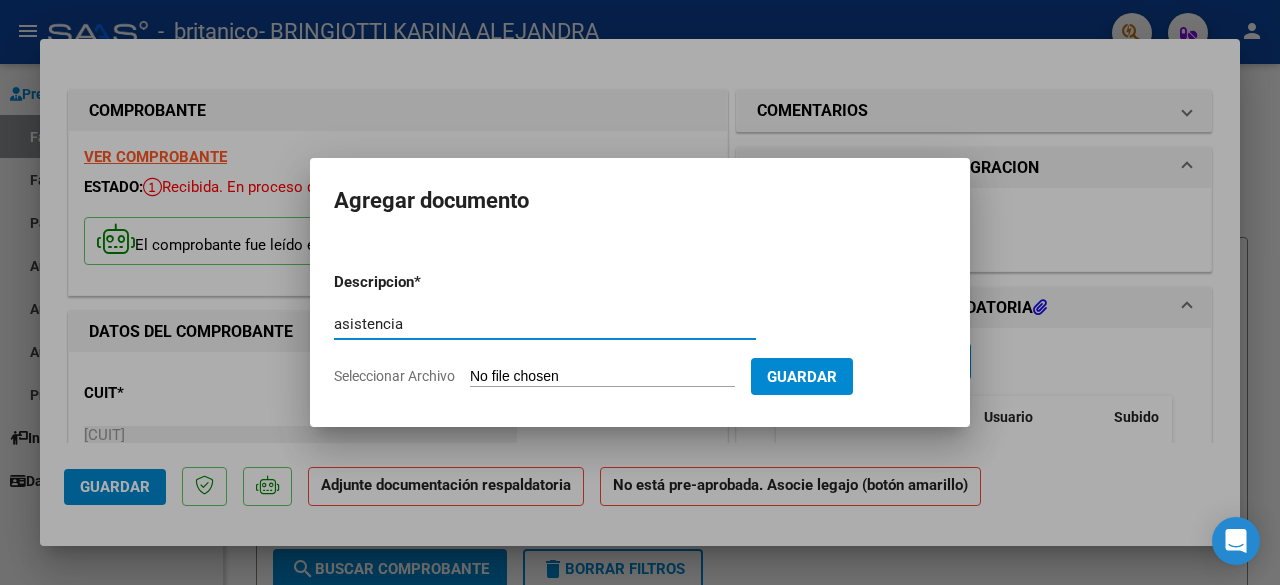 type on "asistencia" 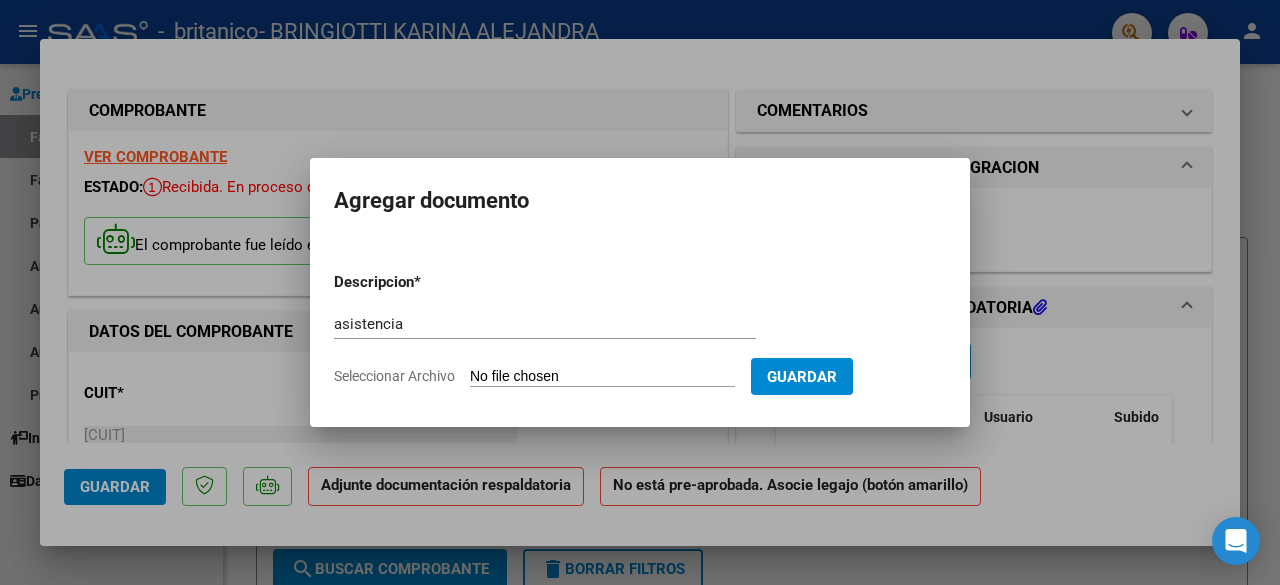 click on "Seleccionar Archivo" 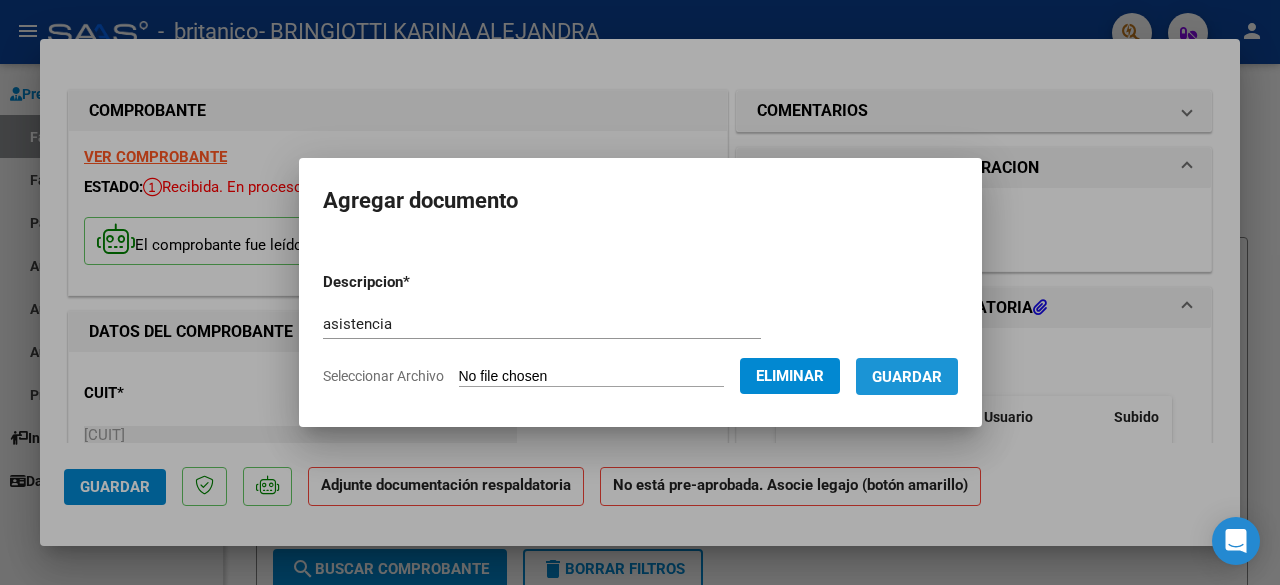 click on "Guardar" at bounding box center (907, 377) 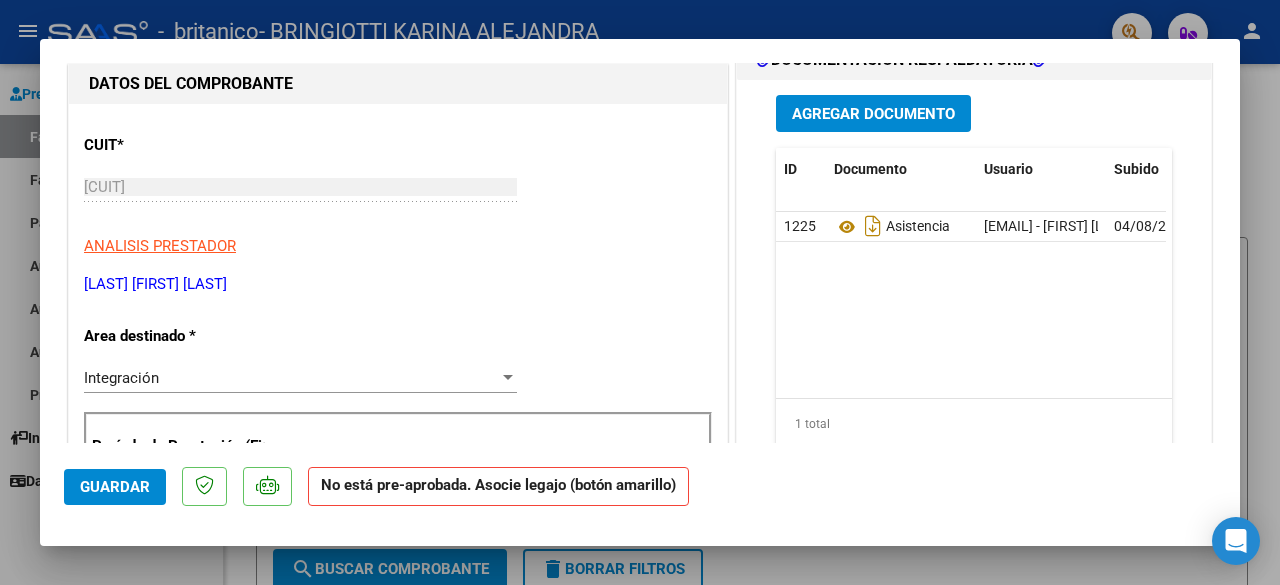 scroll, scrollTop: 0, scrollLeft: 0, axis: both 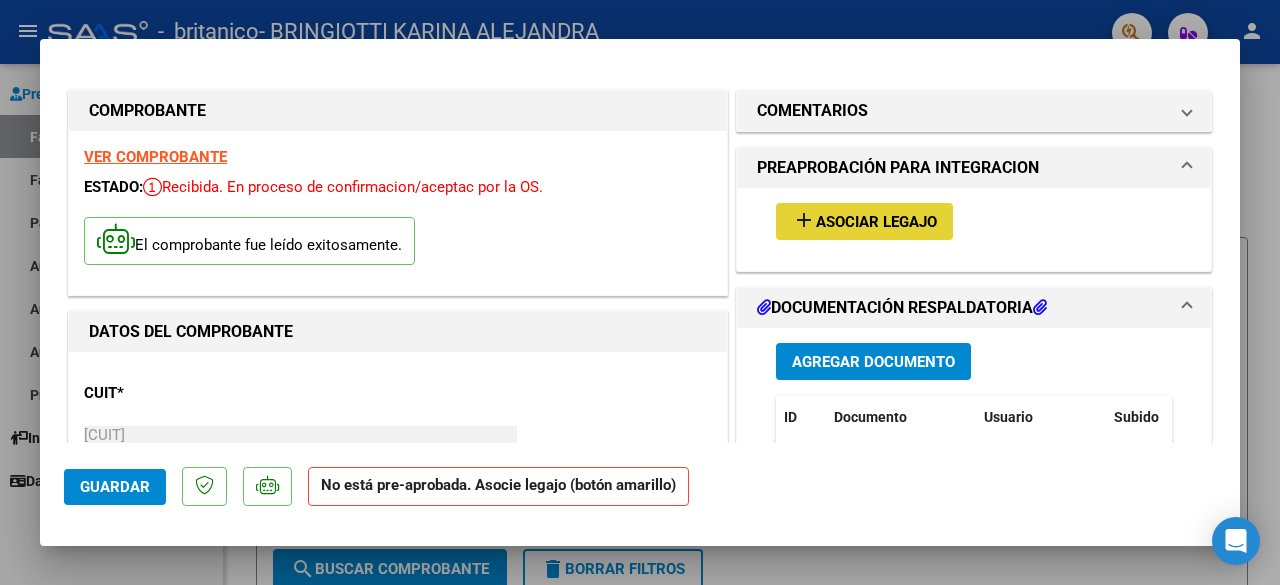 click on "Asociar Legajo" at bounding box center (876, 222) 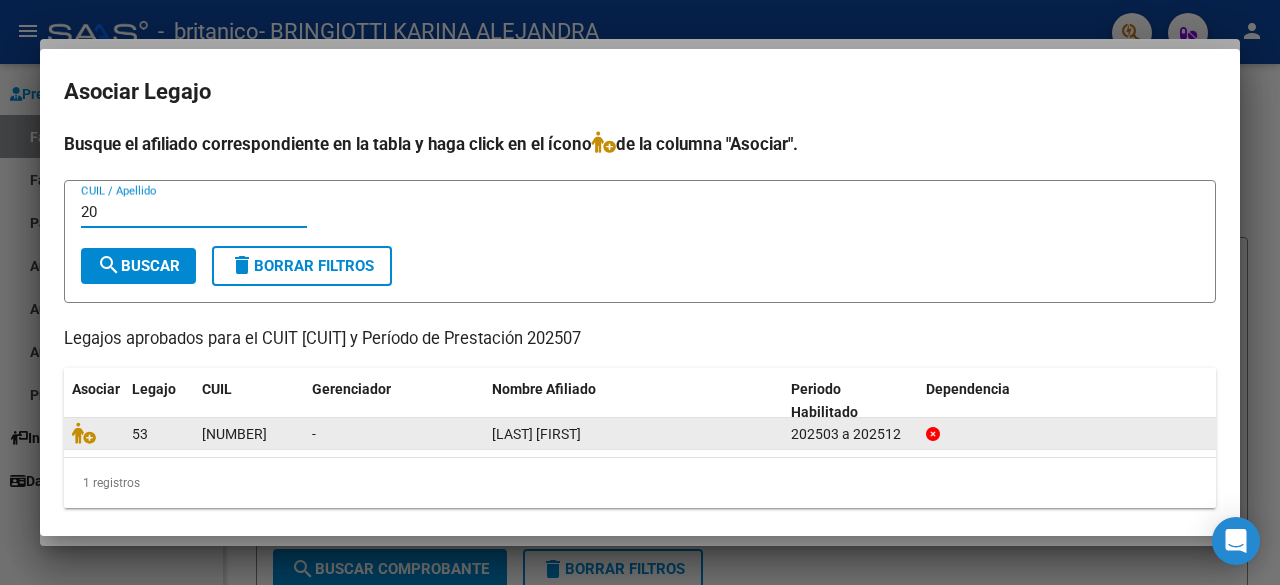 type on "20" 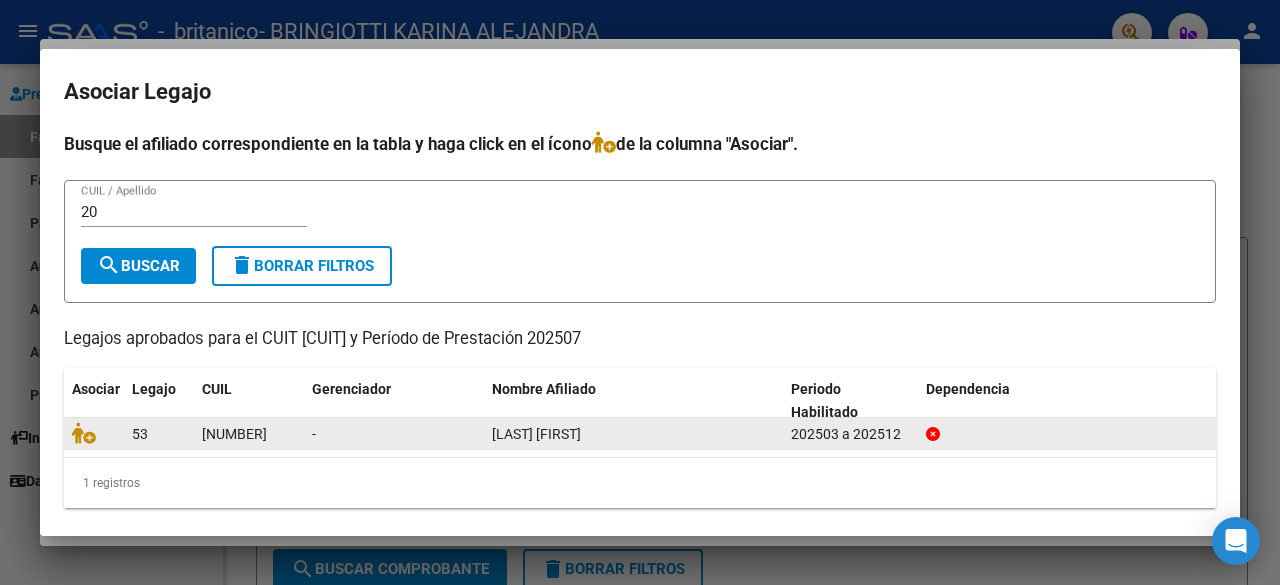 click on "[NUMBER]" 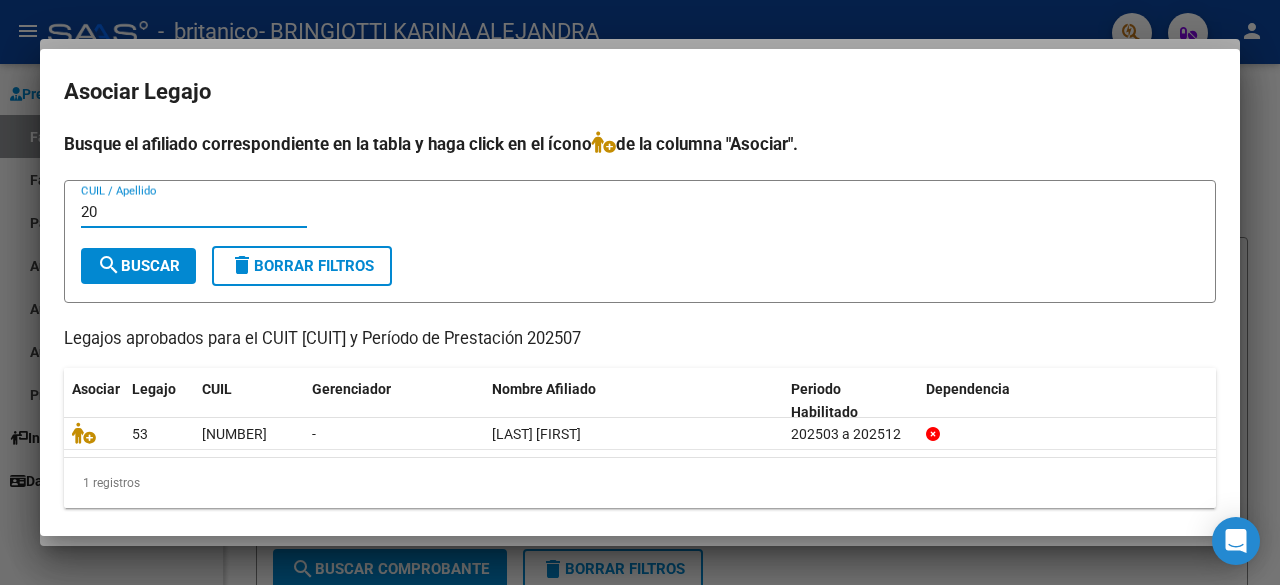 click on "20" at bounding box center [194, 212] 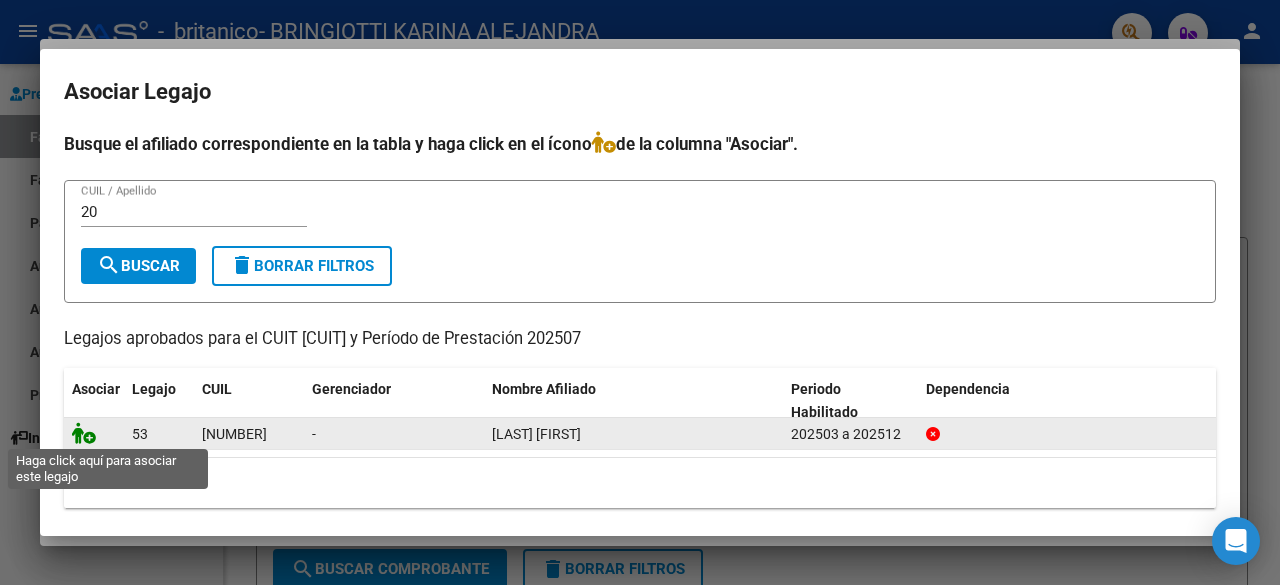 click 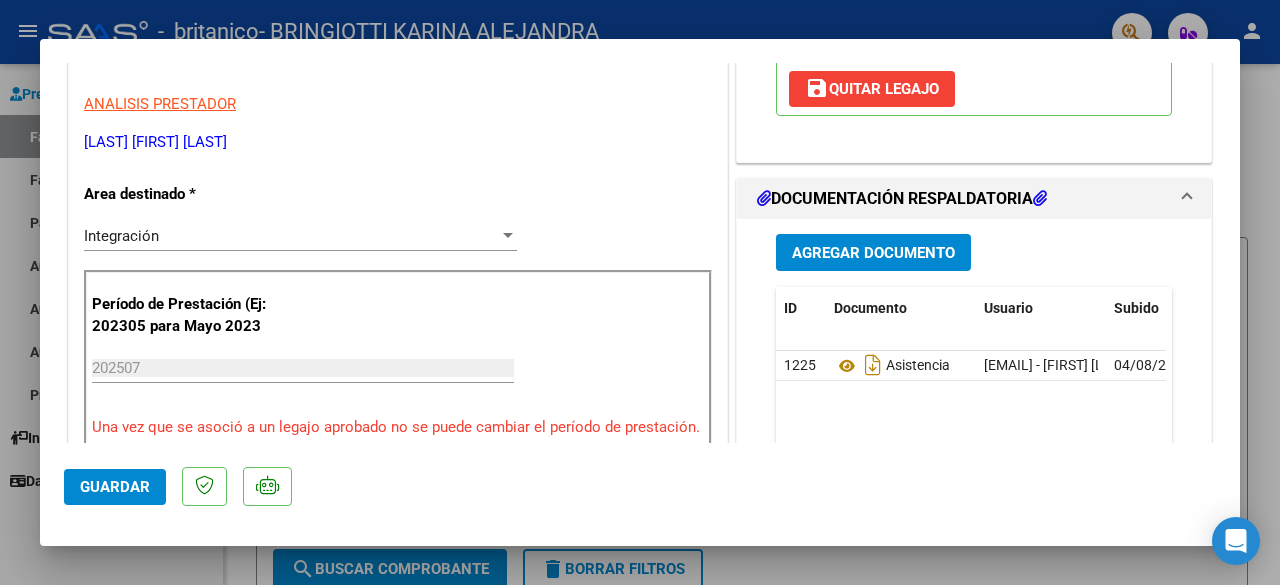 scroll, scrollTop: 299, scrollLeft: 0, axis: vertical 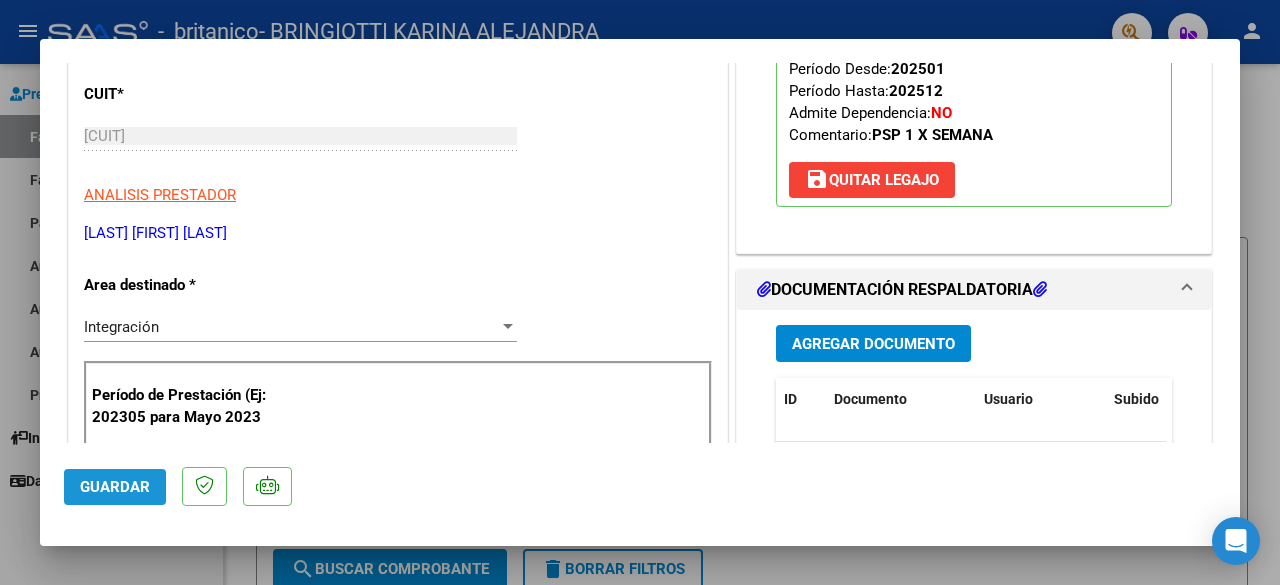 click on "Guardar" 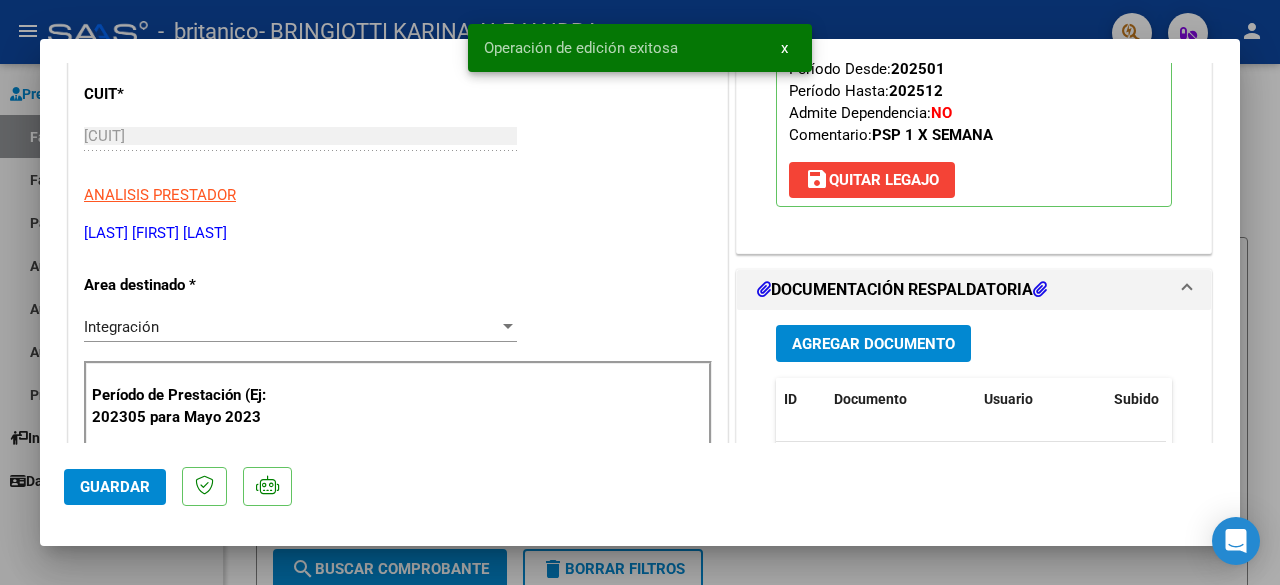 click at bounding box center (640, 292) 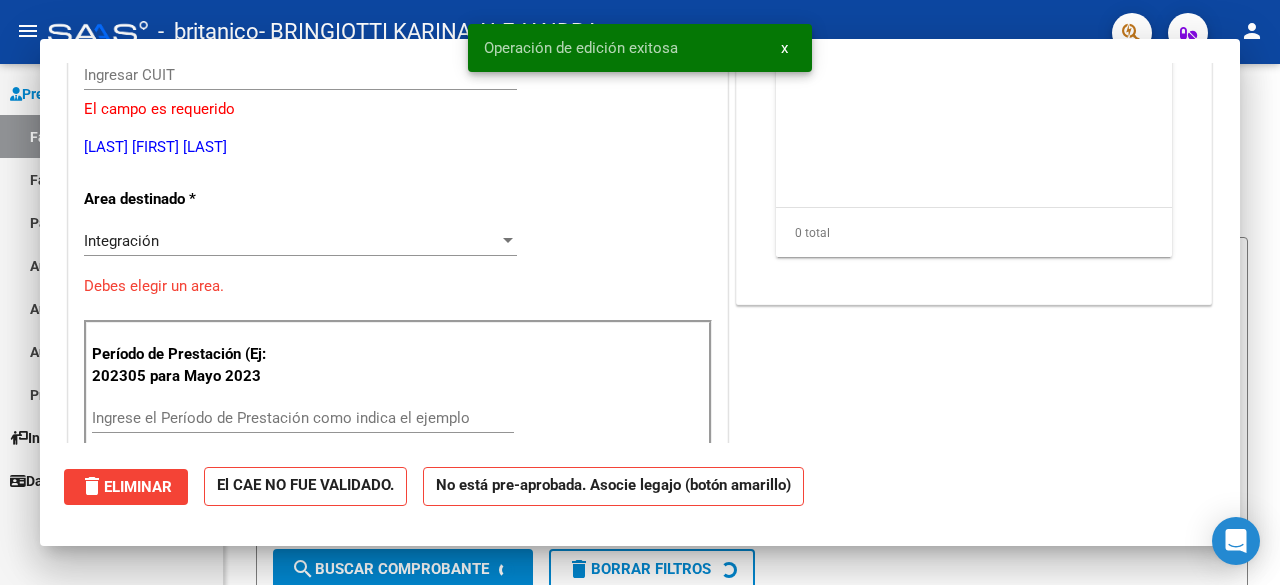 scroll, scrollTop: 0, scrollLeft: 0, axis: both 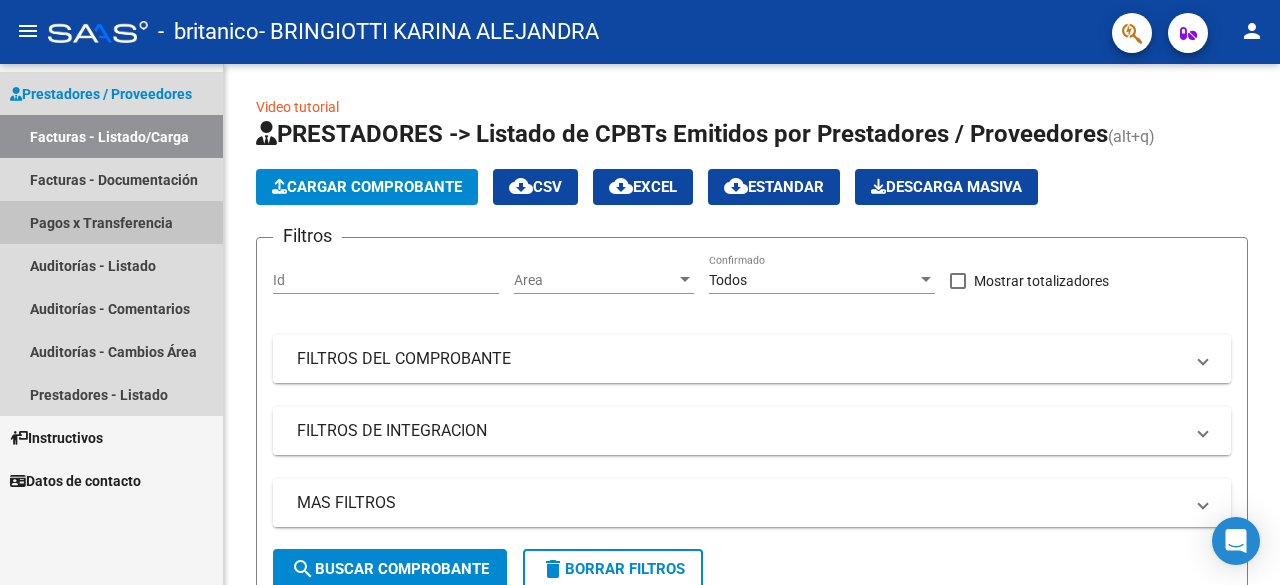 click on "Pagos x Transferencia" at bounding box center (111, 222) 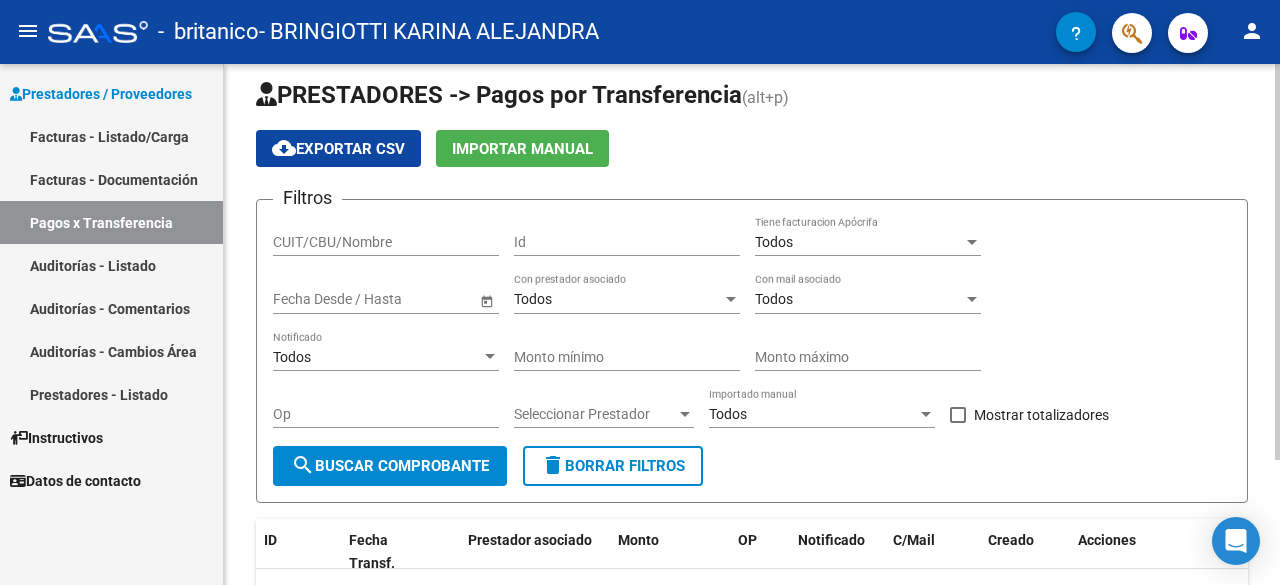 scroll, scrollTop: 16, scrollLeft: 0, axis: vertical 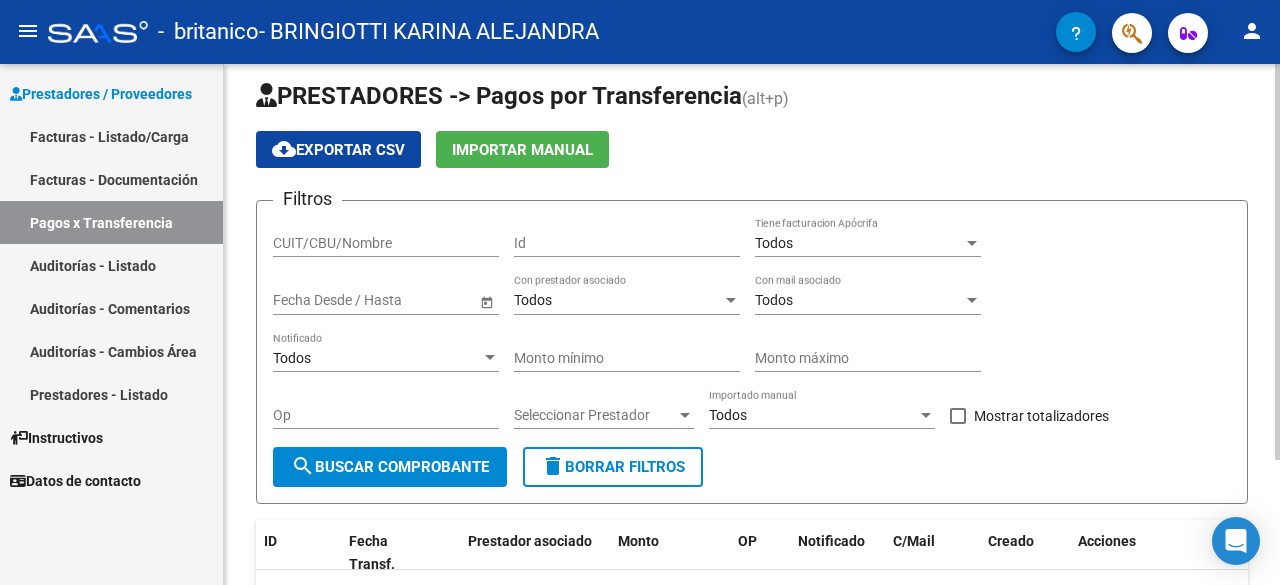 click 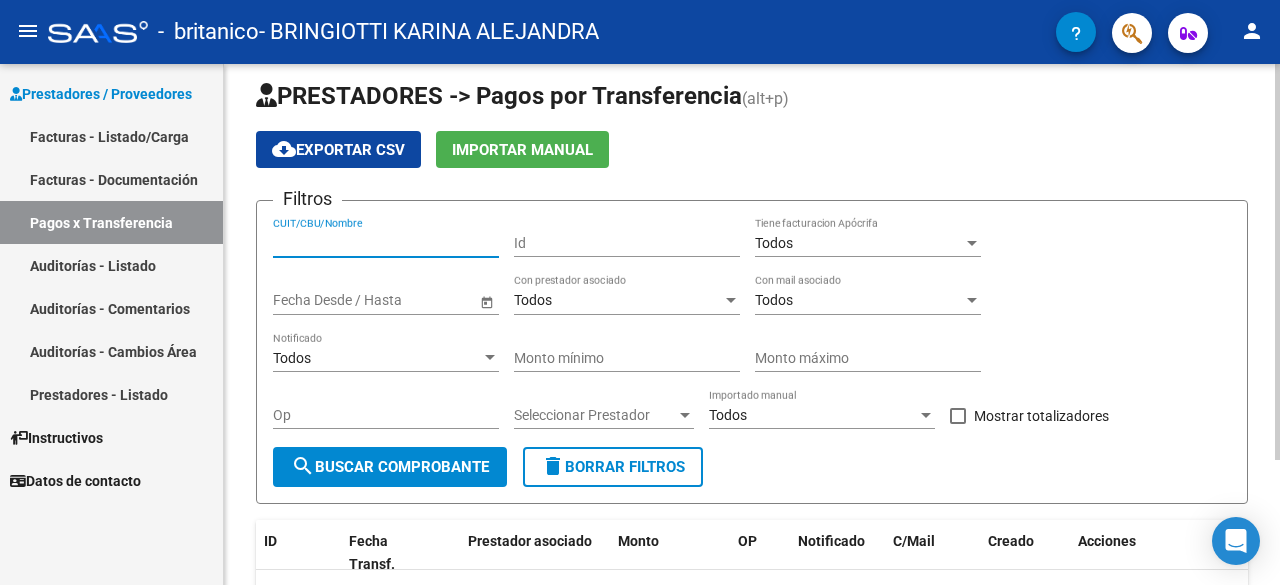 click on "CUIT/CBU/Nombre" at bounding box center [386, 243] 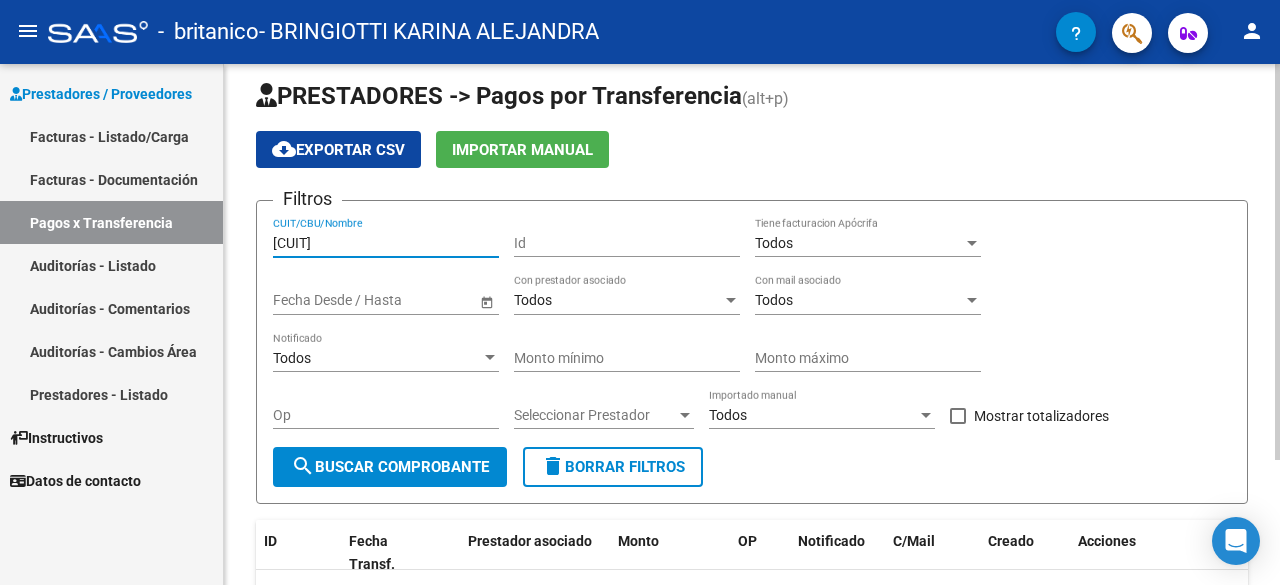 type on "[CUIT]" 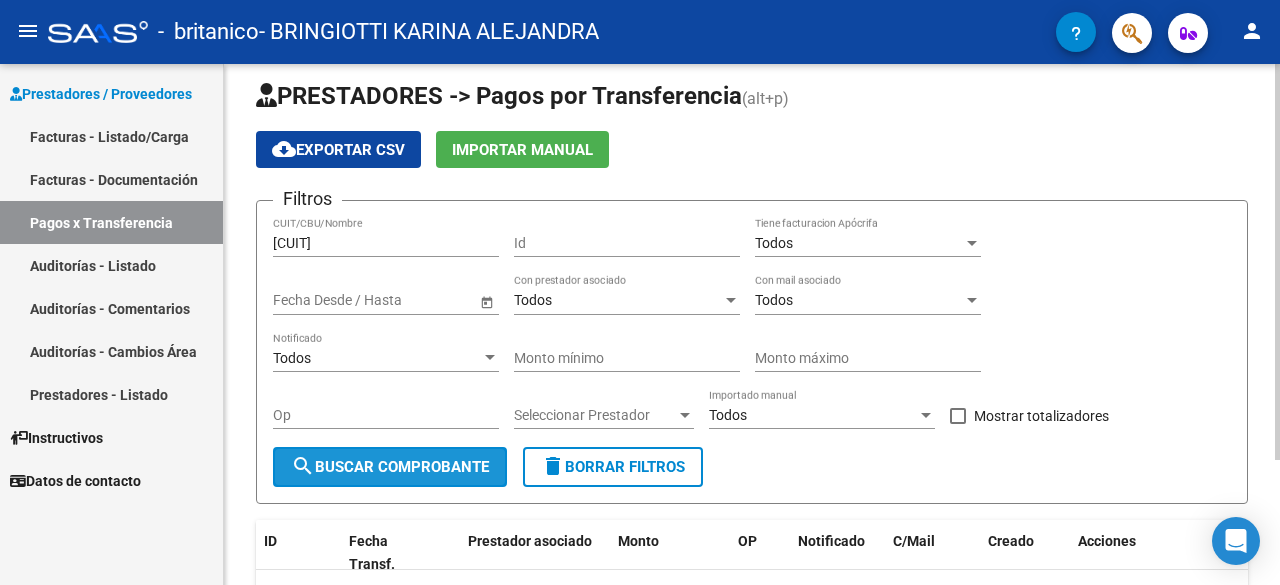 click on "search  Buscar Comprobante" 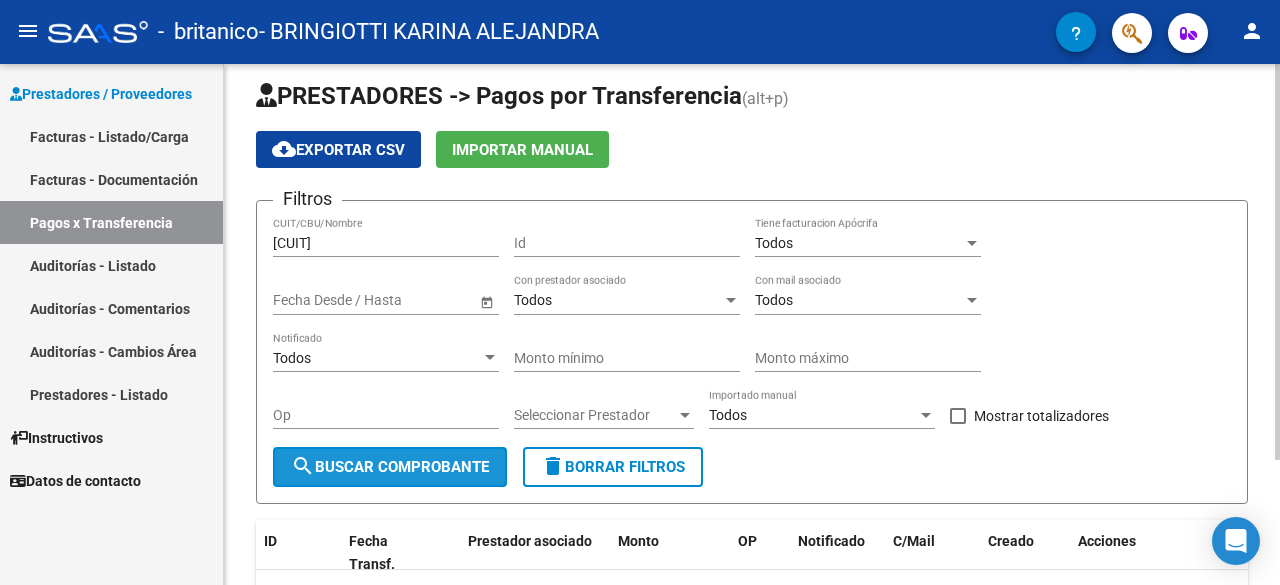 click on "search  Buscar Comprobante" 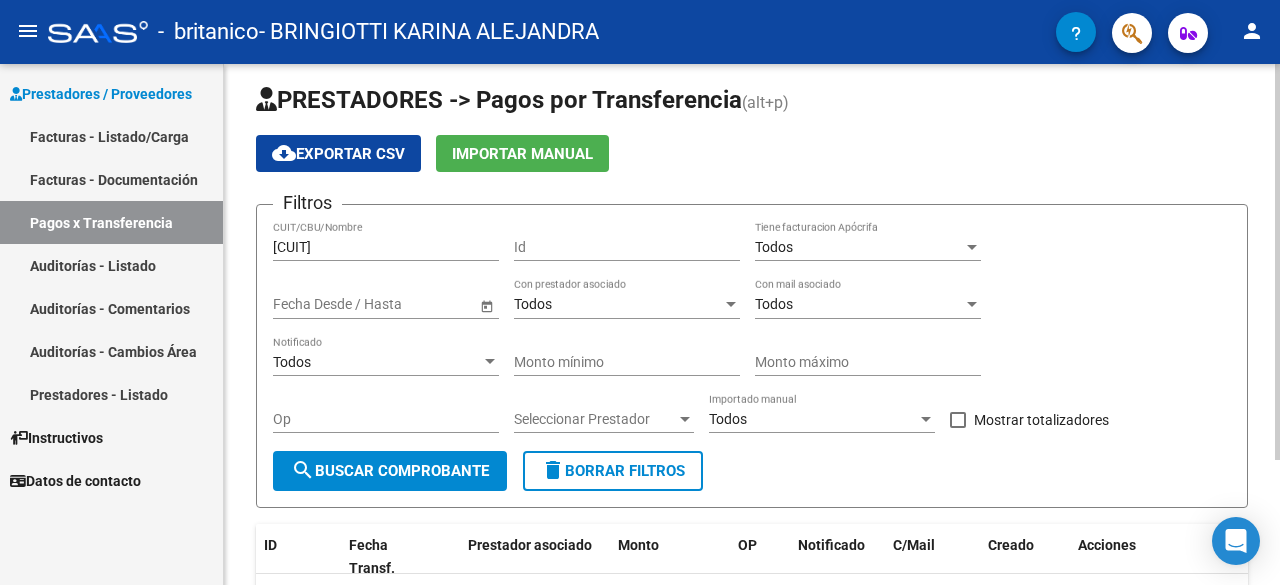 scroll, scrollTop: 10, scrollLeft: 0, axis: vertical 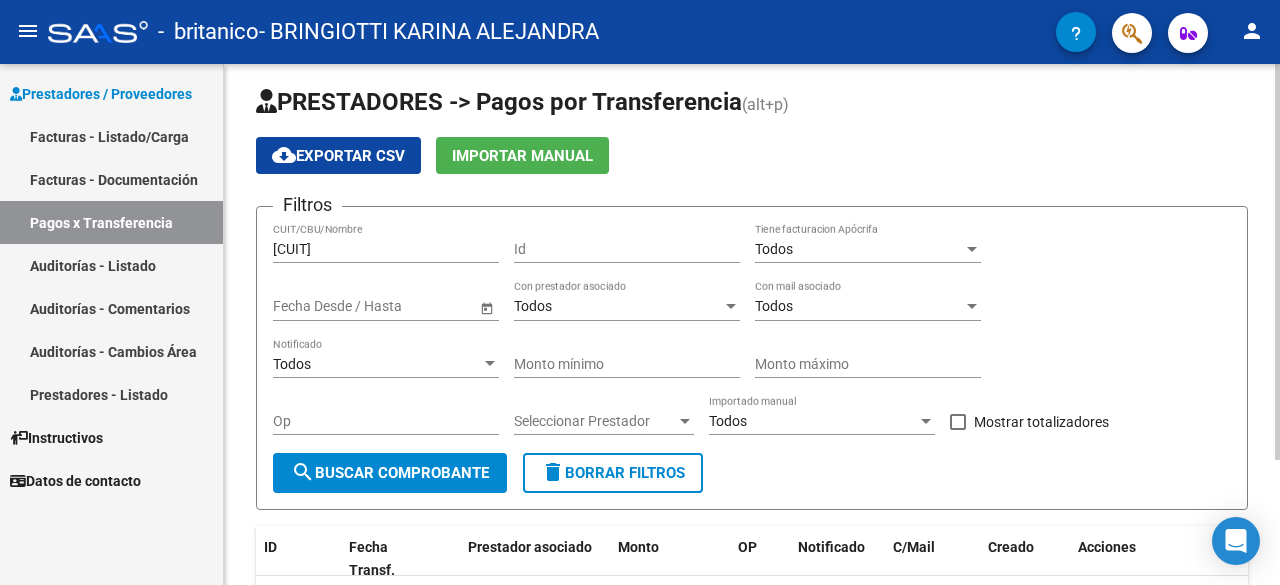 click 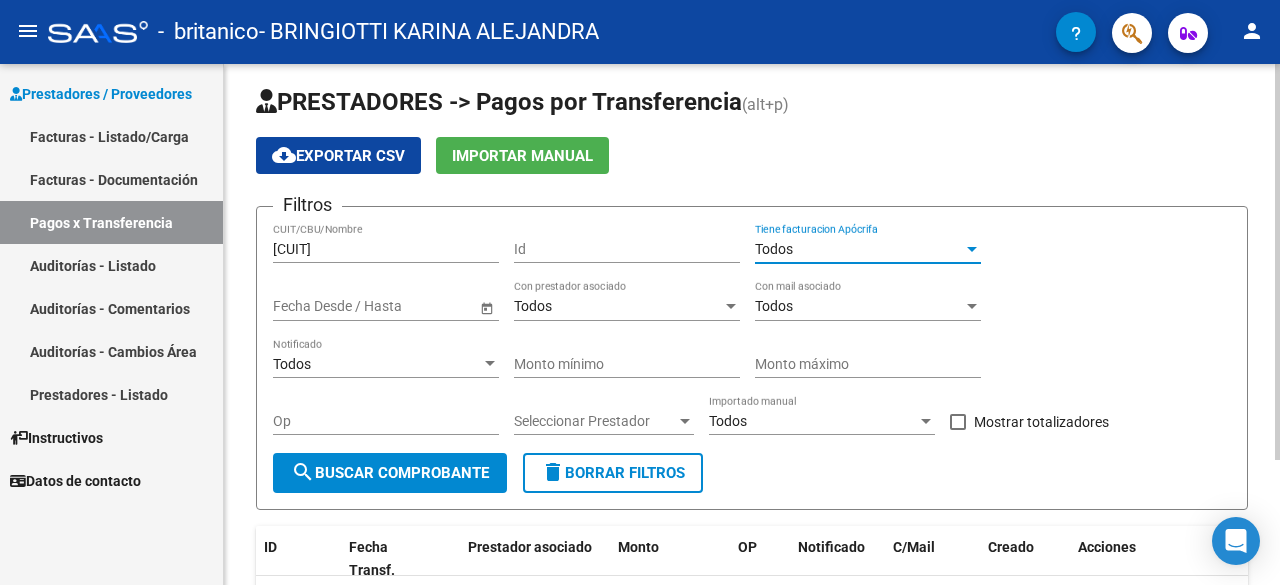 click on "Todos" at bounding box center (859, 249) 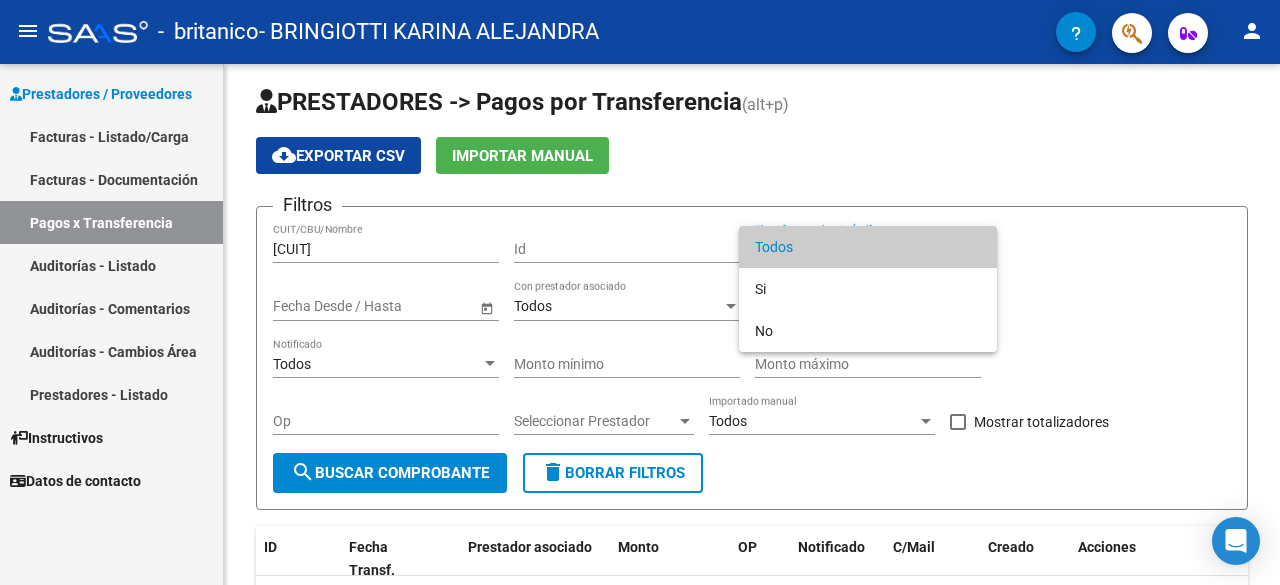 click at bounding box center (640, 292) 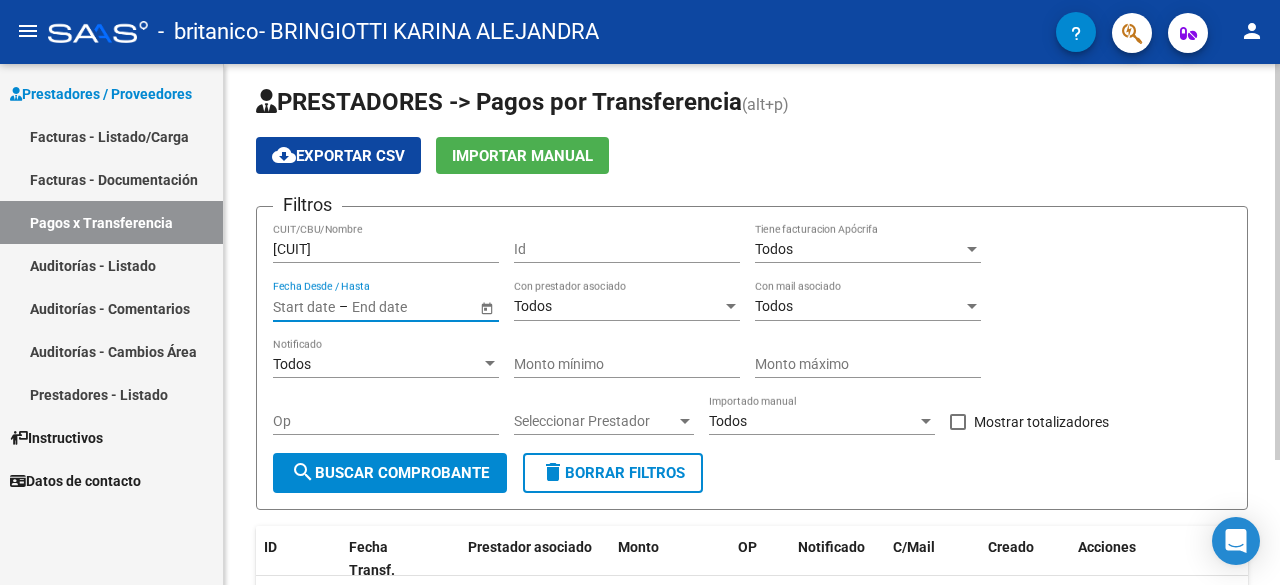click at bounding box center [304, 306] 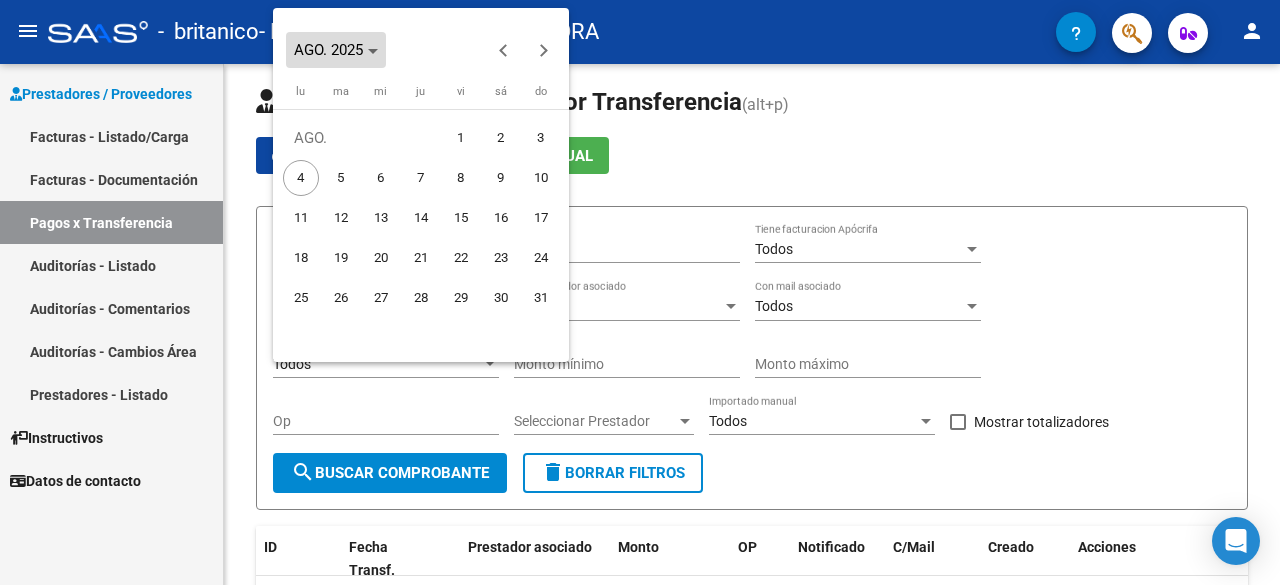 click 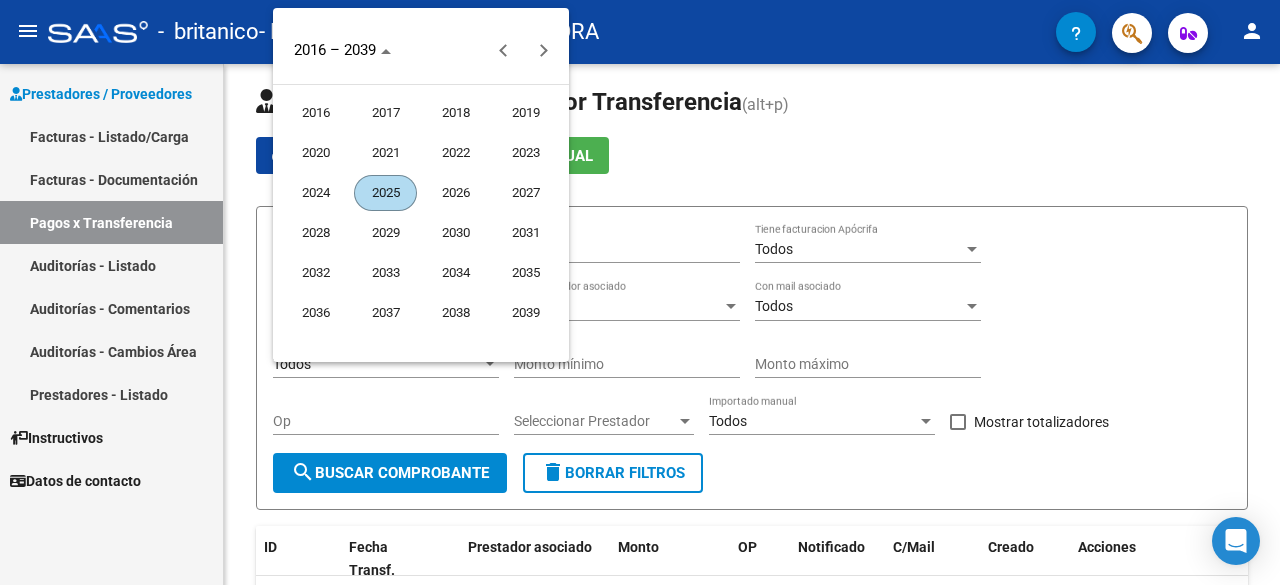 click on "2025" at bounding box center [385, 193] 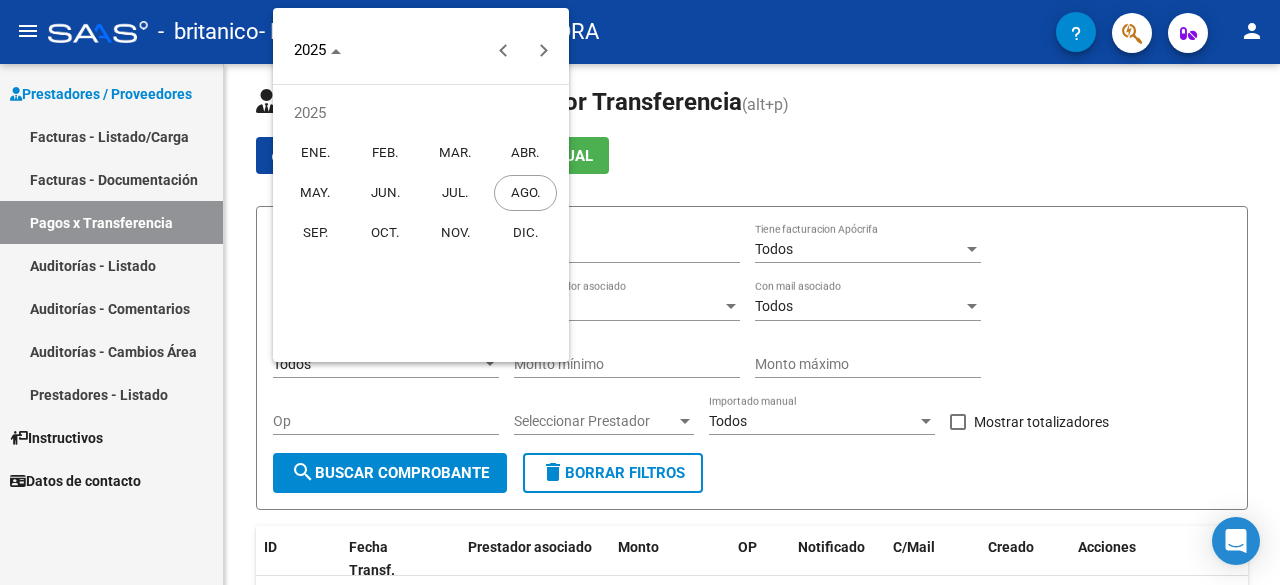 click on "MAR." at bounding box center (455, 153) 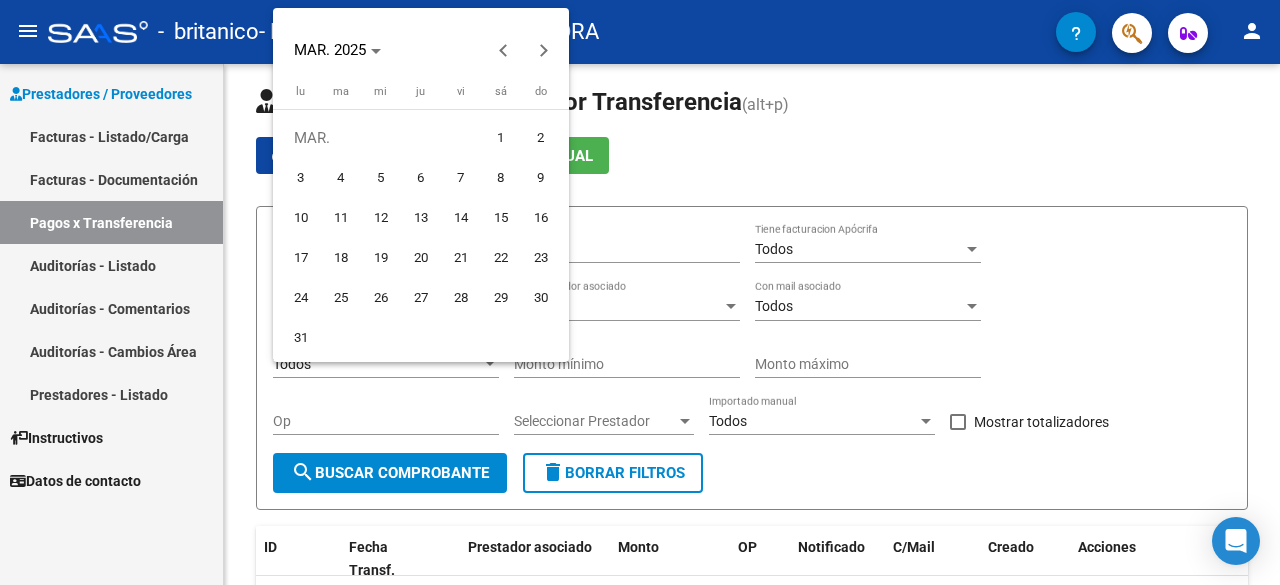 click at bounding box center (640, 292) 